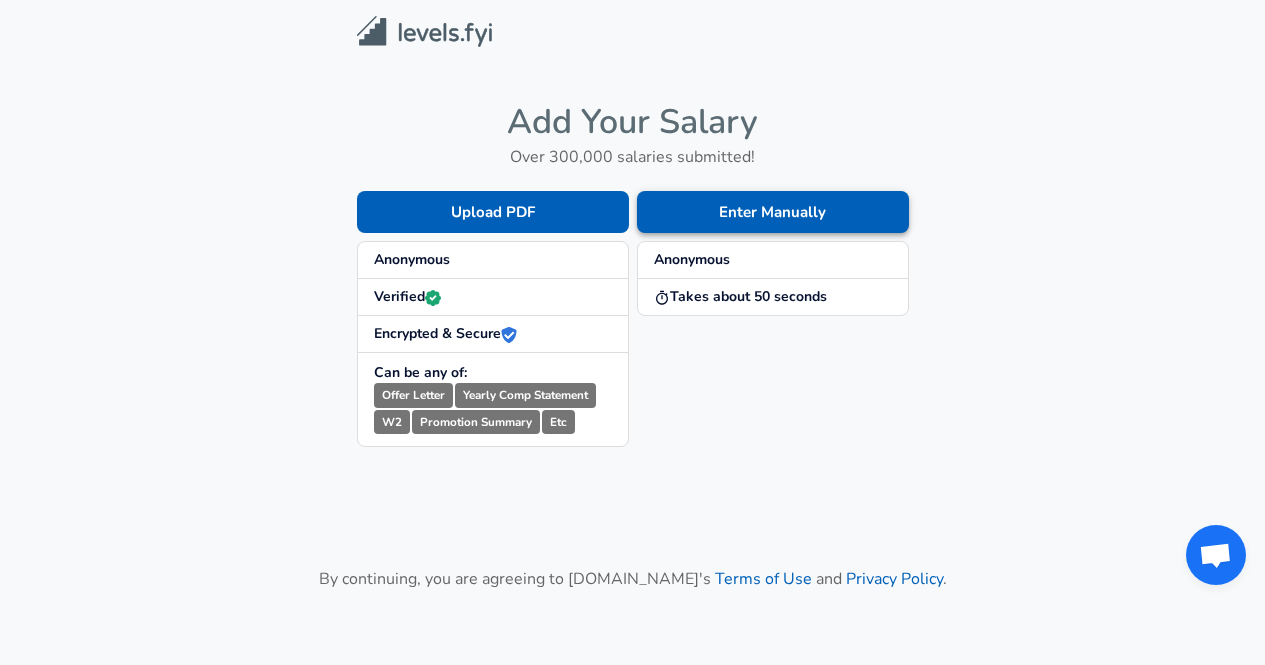 scroll, scrollTop: 0, scrollLeft: 0, axis: both 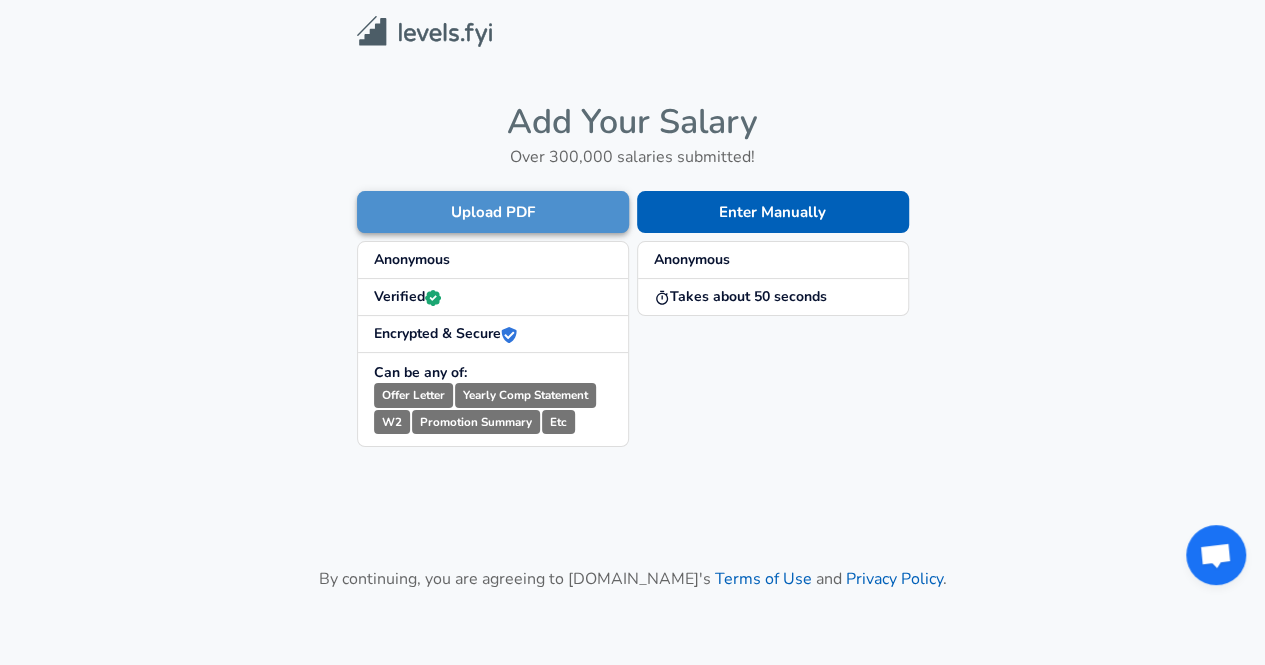 click on "Upload PDF" at bounding box center (493, 212) 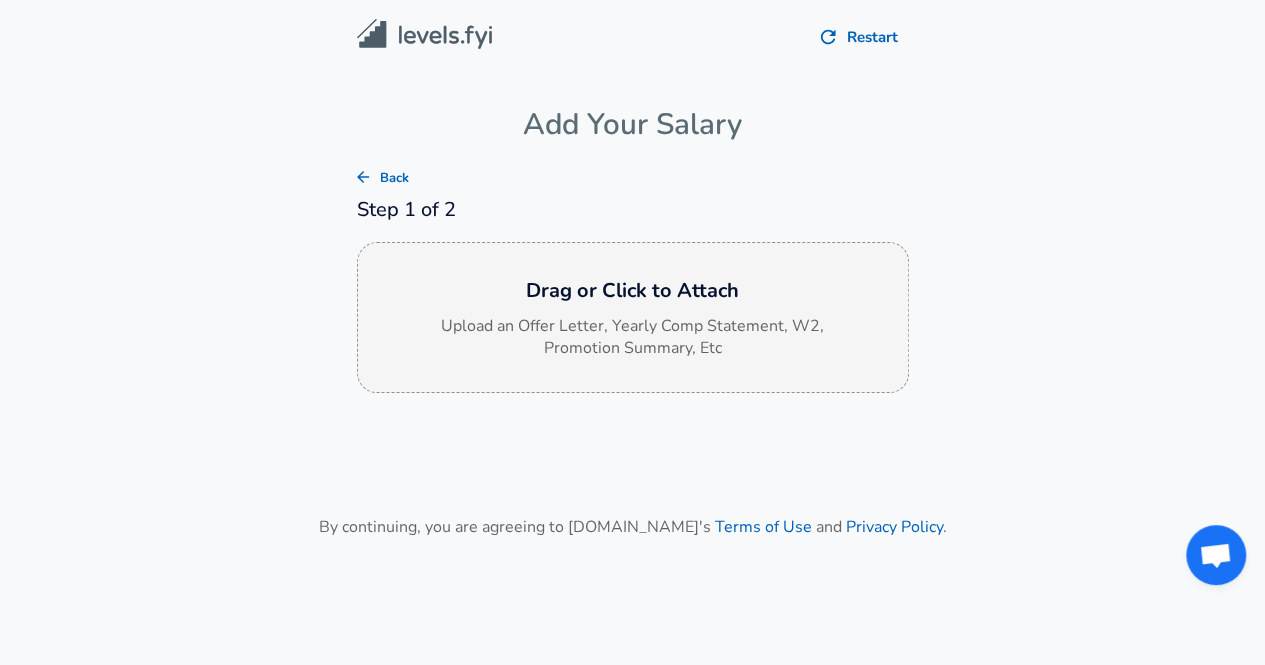 click on "Drag or Click to Attach" at bounding box center [633, 291] 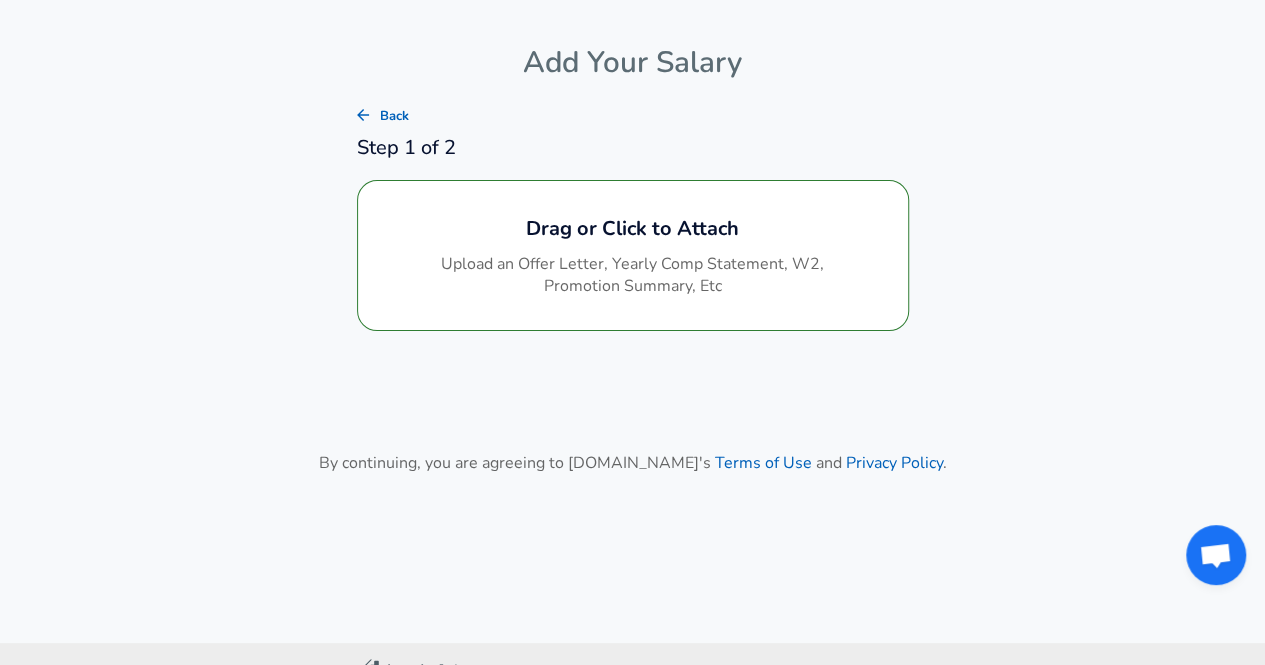 scroll, scrollTop: 0, scrollLeft: 0, axis: both 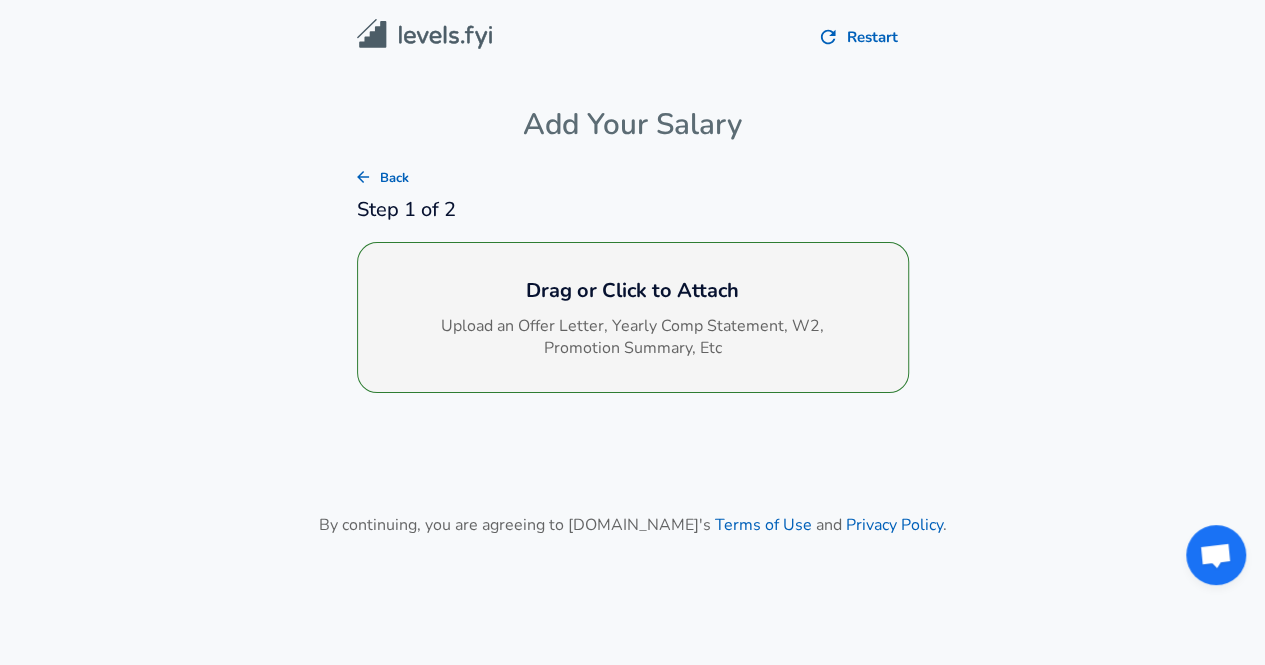 click on "Drag or Click to Attach Upload an Offer Letter, Yearly Comp Statement, W2, Promotion Summary, Etc" at bounding box center [633, 318] 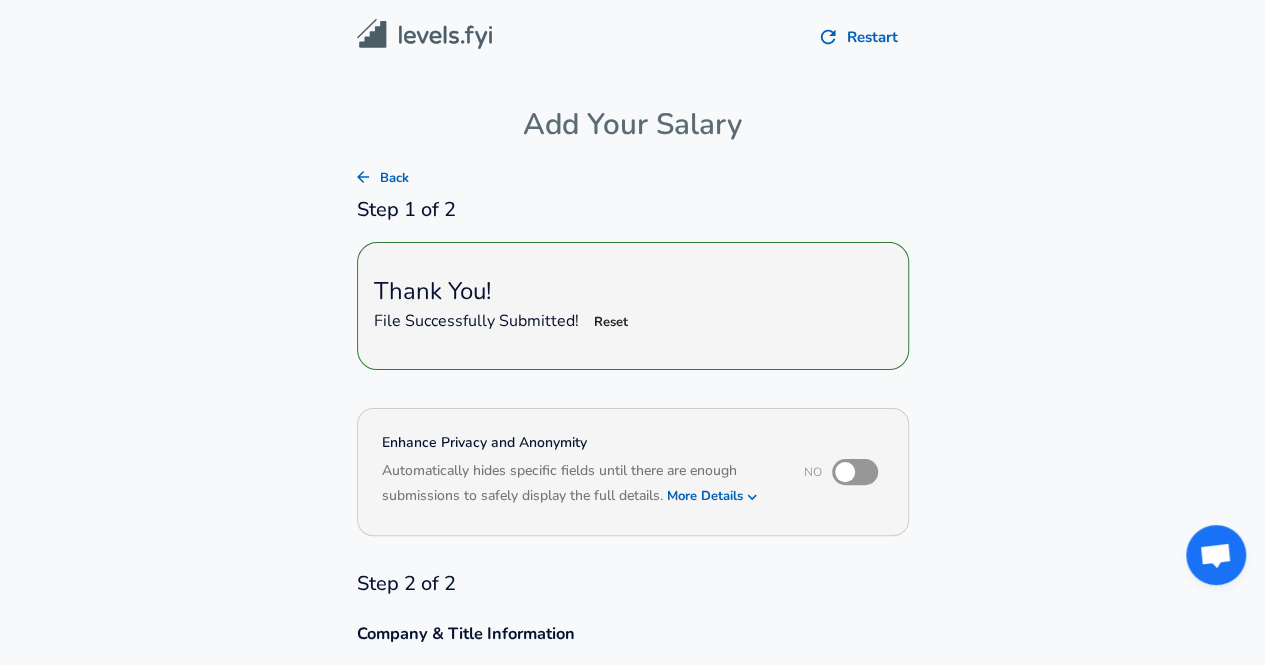 click on "Restart Add Your Salary Back Step 1 of 2 Thank You! File Successfully Submitted! Reset Enhance Privacy and Anonymity No Automatically hides specific fields until there are enough submissions to safely display the full details.   More Details Based on your submission and the data points that we have already collected, we will automatically hide and anonymize specific fields if there aren't enough data points to remain sufficiently anonymous. Step 2 of 2 Company & Title Information Company Company Title Title Job Family Job Family Specialization Specialization Level Level Work Experience and Location These compensation details are from the perspective of a: New Offer Employee Compensation Details Salary Format Gross   Net Employment Type [DEMOGRAPHIC_DATA] full_time Employment Type Gross is your total salary before deductions (e.g., taxes), and Net is what you take home after deductions. Base Salary ​ AUD ​ Base Salary Interval Annually yearly Interval Additional Compensation   Stock Bonus Optional Fields Gender ​" at bounding box center [632, 1282] 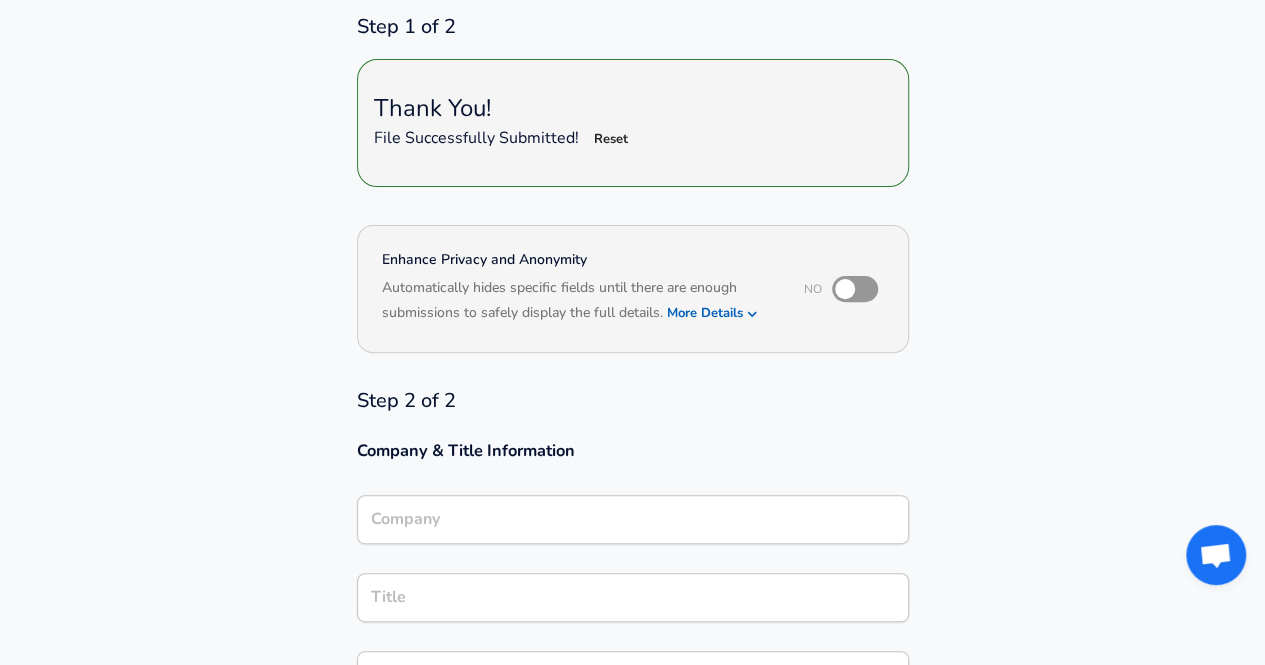 scroll, scrollTop: 200, scrollLeft: 0, axis: vertical 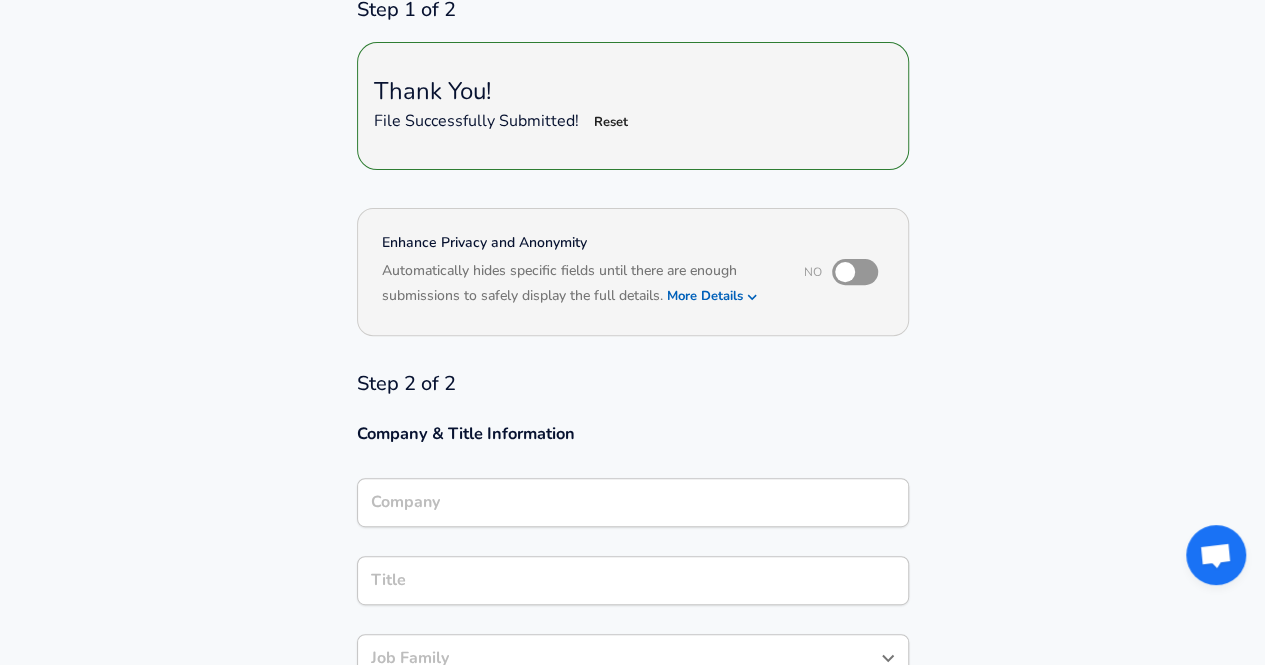 click at bounding box center [845, 272] 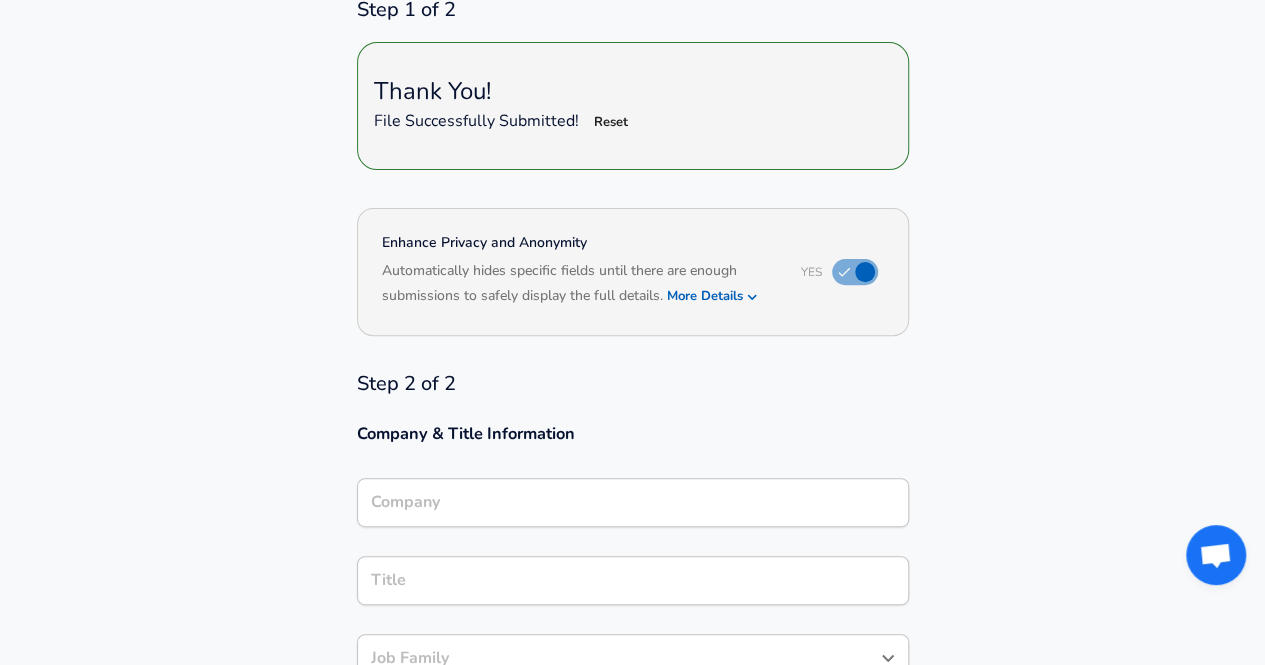 click on "Enhance Privacy and Anonymity Yes Automatically hides specific fields until there are enough submissions to safely display the full details.   More Details Based on your submission and the data points that we have already collected, we will automatically hide and anonymize specific fields if there aren't enough data points to remain sufficiently anonymous." at bounding box center (632, 284) 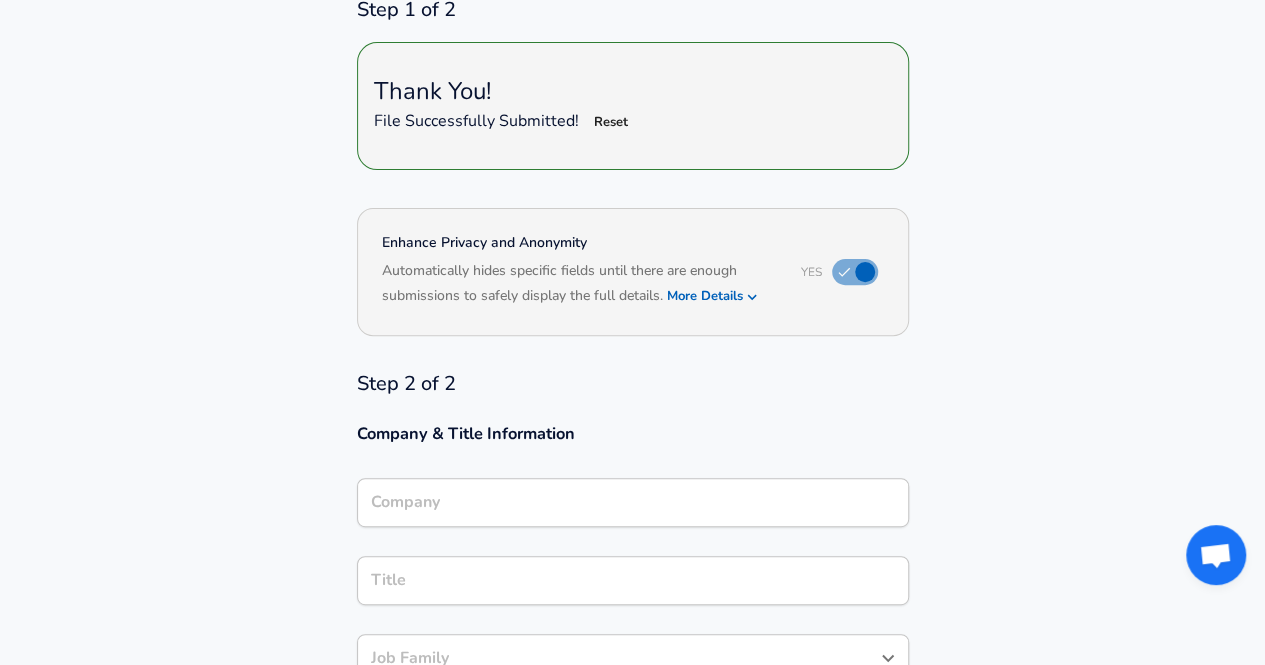 click on "More Details" at bounding box center [713, 296] 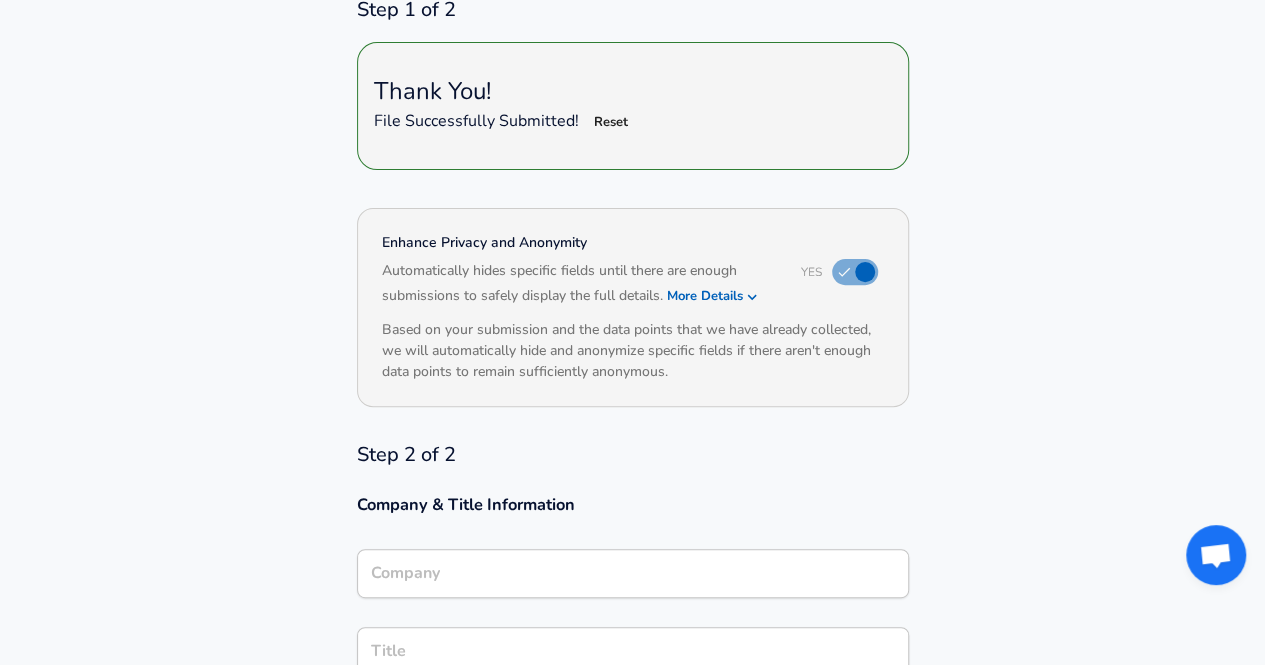 click on "Enhance Privacy and Anonymity Yes Automatically hides specific fields until there are enough submissions to safely display the full details.   More Details Based on your submission and the data points that we have already collected, we will automatically hide and anonymize specific fields if there aren't enough data points to remain sufficiently anonymous." at bounding box center [632, 320] 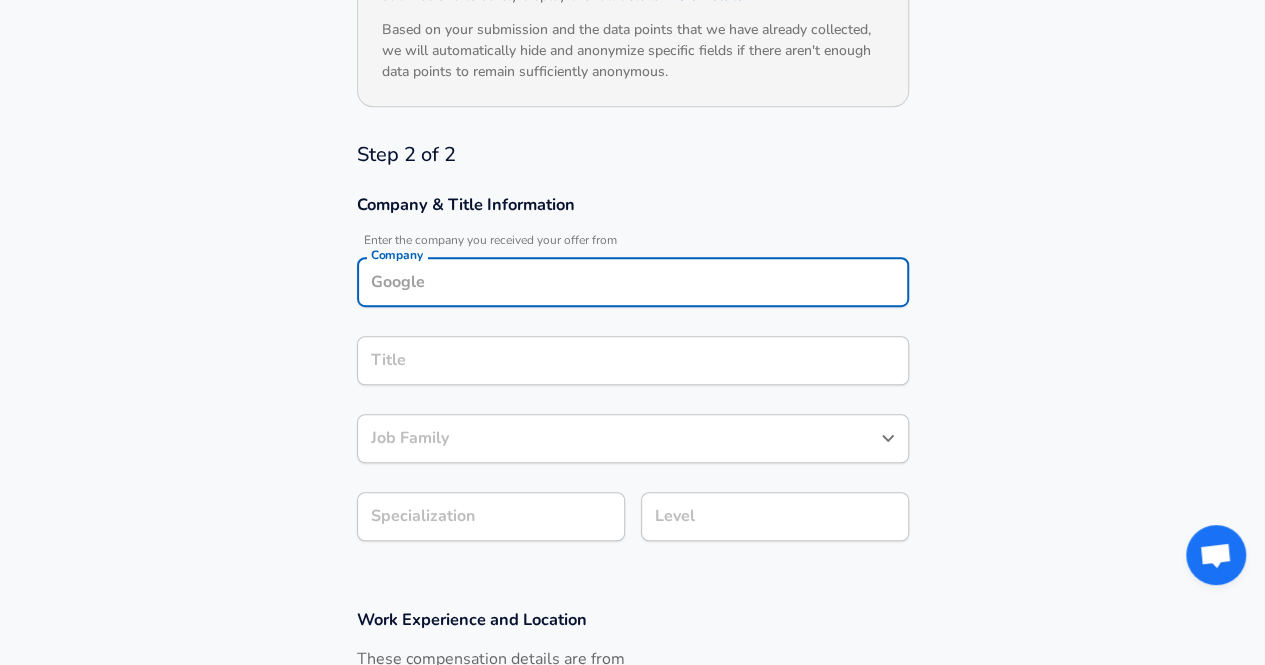 click on "Company" at bounding box center (633, 282) 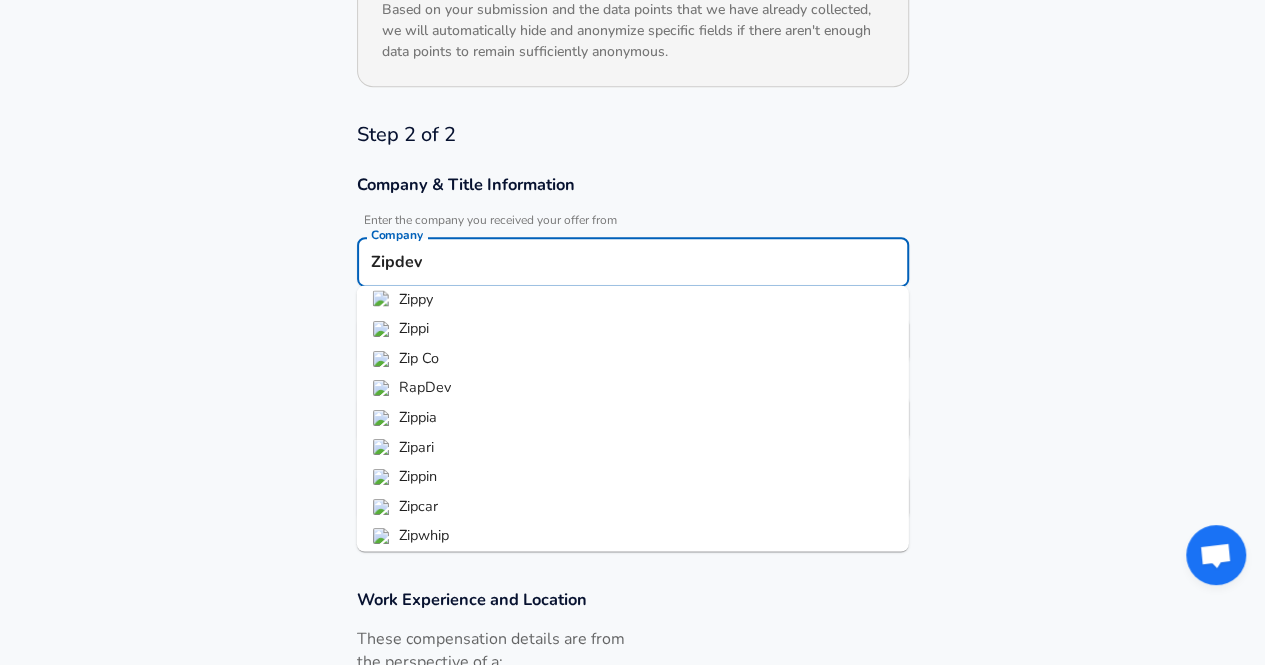 scroll, scrollTop: 75, scrollLeft: 0, axis: vertical 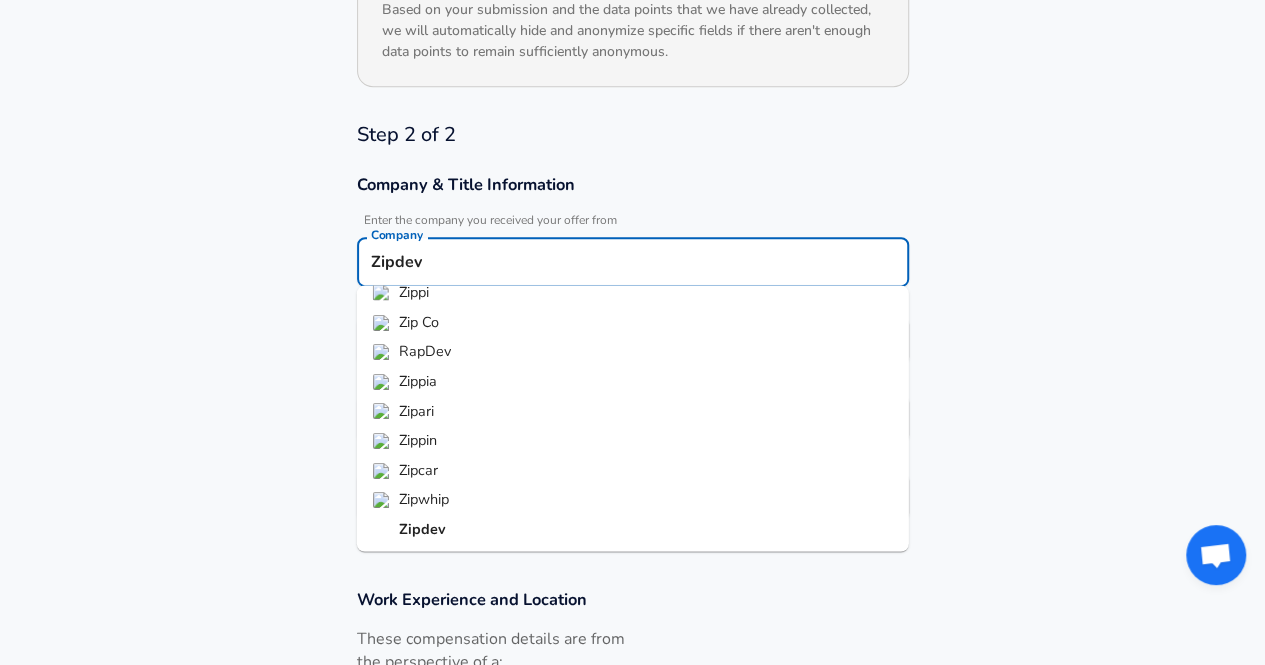 click on "Zipdev" at bounding box center (633, 529) 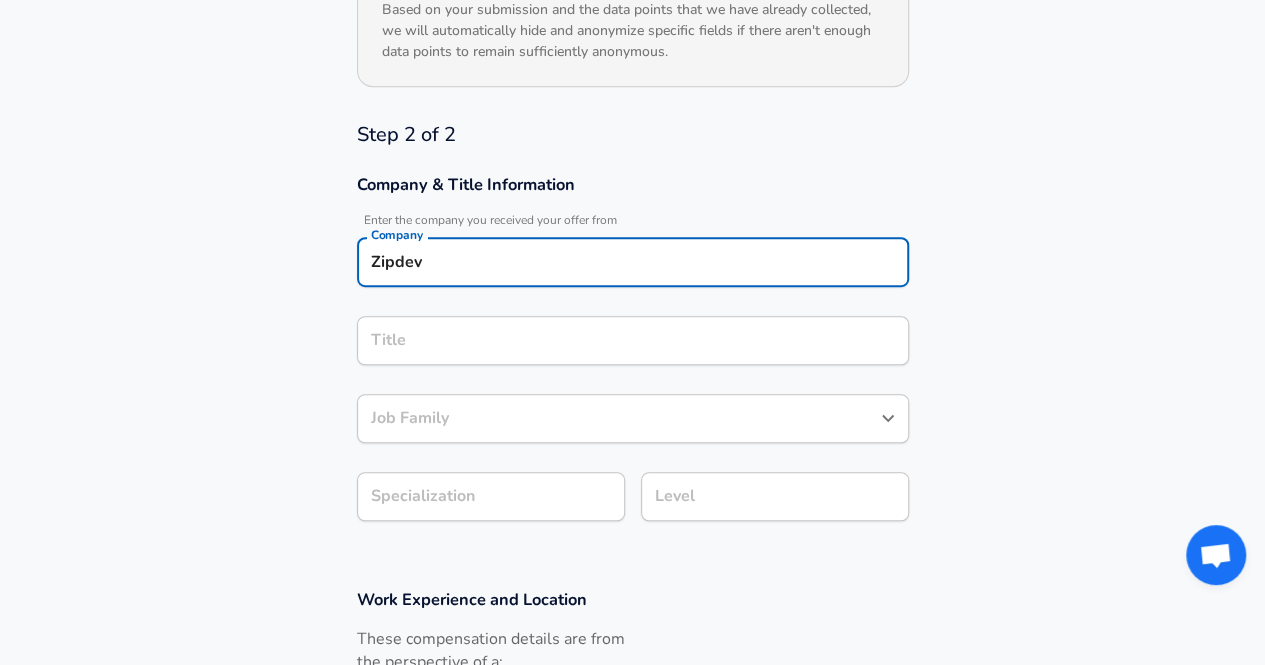 type on "Zipdev" 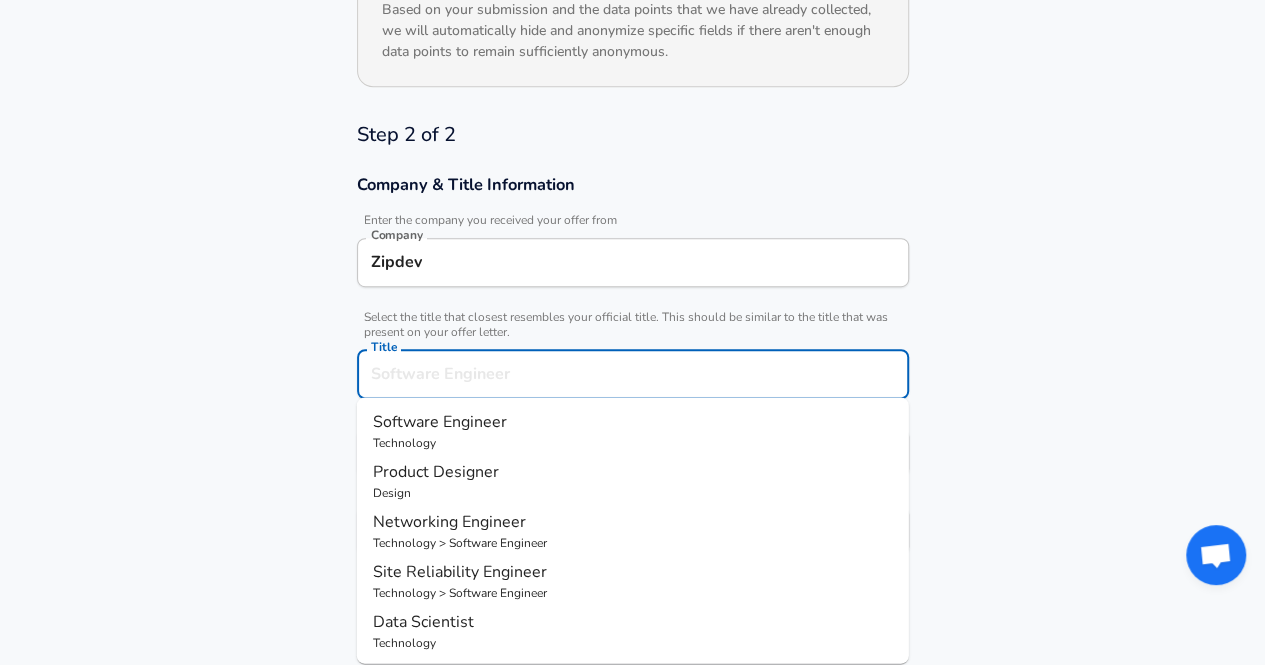 scroll, scrollTop: 560, scrollLeft: 0, axis: vertical 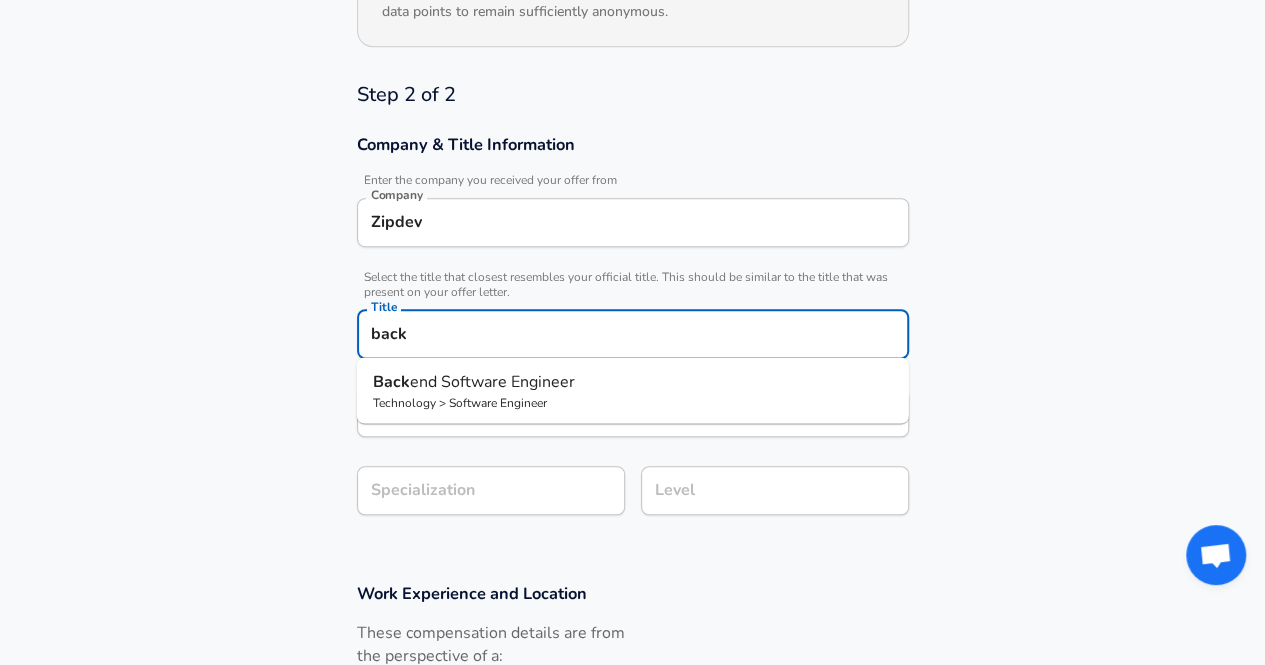 click on "Technology > Software Engineer" at bounding box center [633, 402] 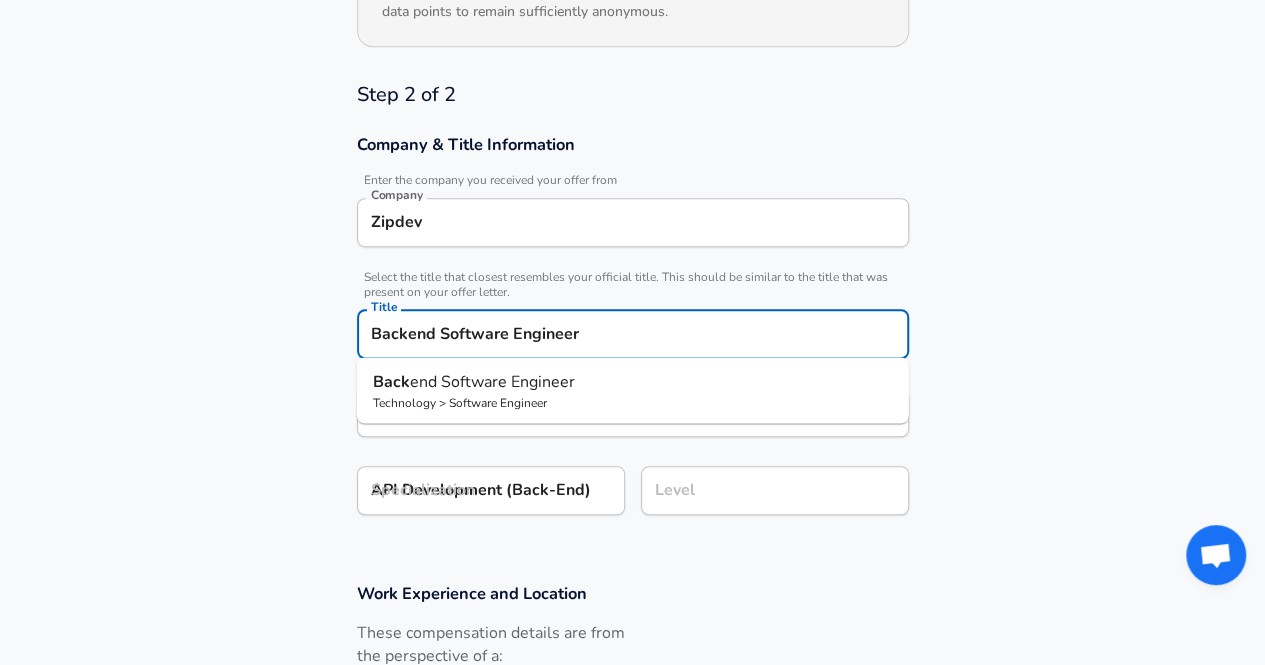 checkbox on "true" 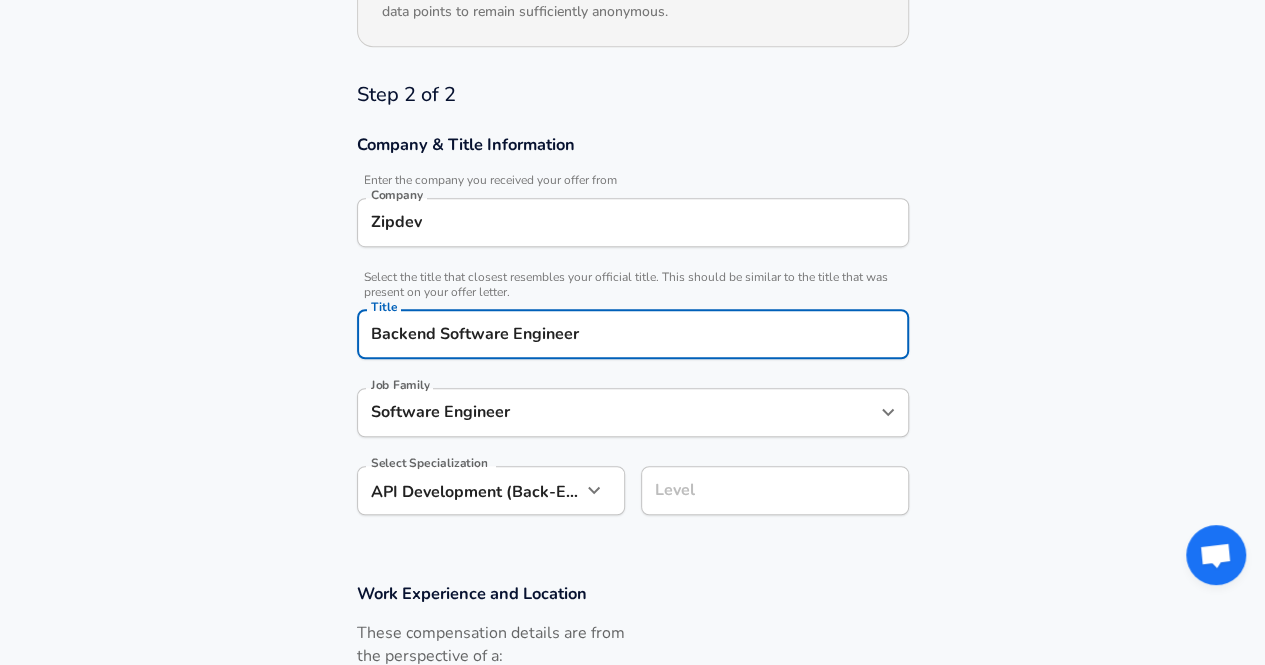 type on "Backend Software Engineer" 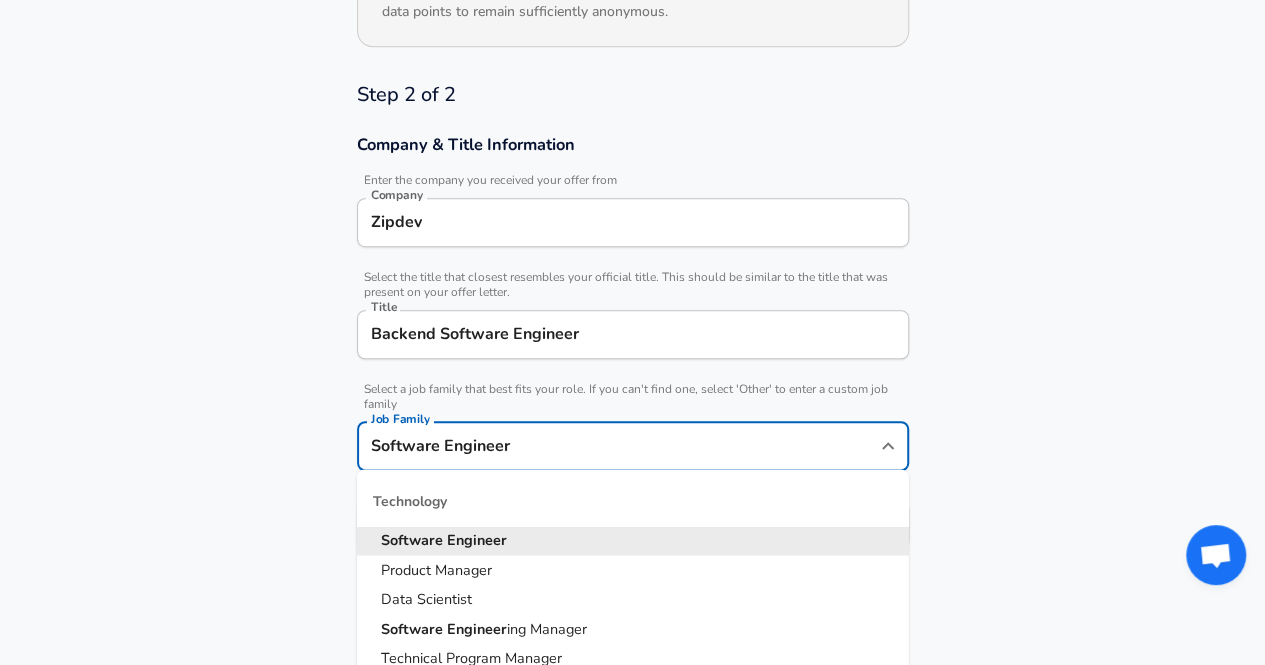 scroll, scrollTop: 600, scrollLeft: 0, axis: vertical 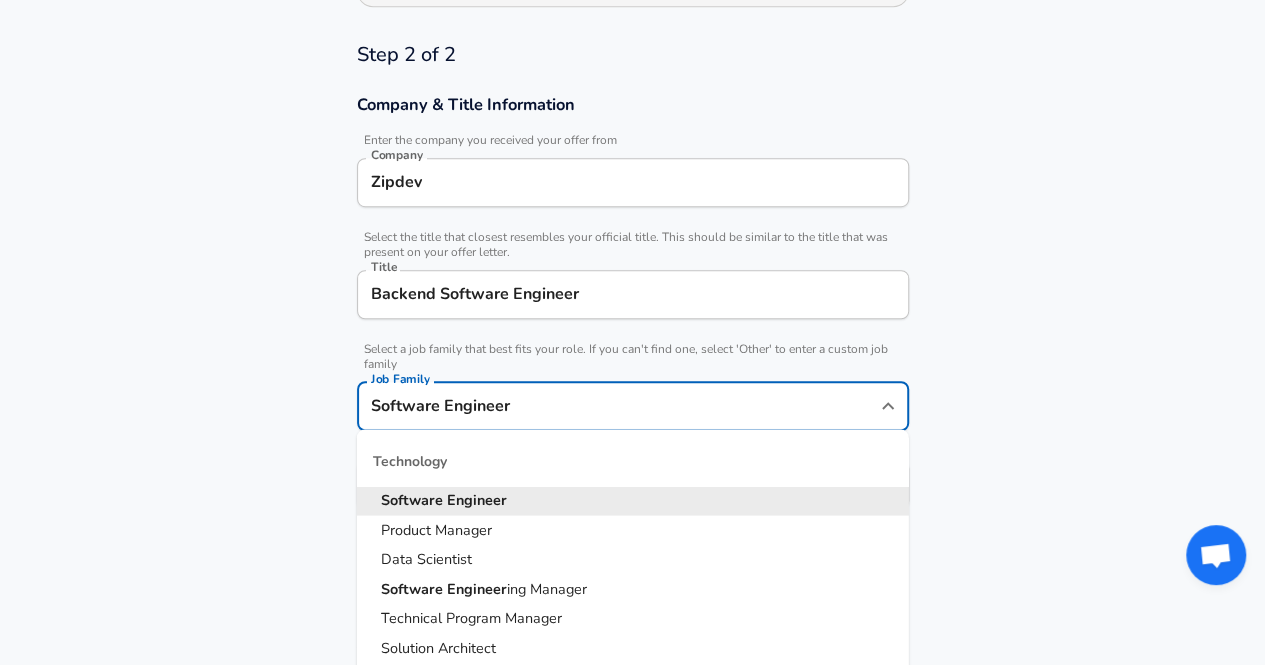 click on "Company & Title Information   Enter the company you received your offer from Company Zipdev Company   Select the title that closest resembles your official title. This should be similar to the title that was present on your offer letter. Title Backend Software Engineer Title   Select a job family that best fits your role. If you can't find one, select 'Other' to enter a custom job family Job Family Software Engineer Job Family Technology Software     Engineer Product Manager Data Scientist Software     Engineer ing Manager Technical Program Manager Solution Architect Program Manager Project Manager Data Science Manager Technical Writer Engineering Biomedical  Engineer Civil  Engineer Hardware  Engineer Mechanical  Engineer Geological  Engineer Electrical  Engineer Controls  Engineer Chemical  Engineer Aerospace  Engineer Materials  Engineer Optical  Engineer MEP  Engineer Prompt  Engineer Business Management Consultant Business Development Sales Sales Legal Legal Sales Sales  Engineer Legal Regulatory Affairs" at bounding box center [632, 312] 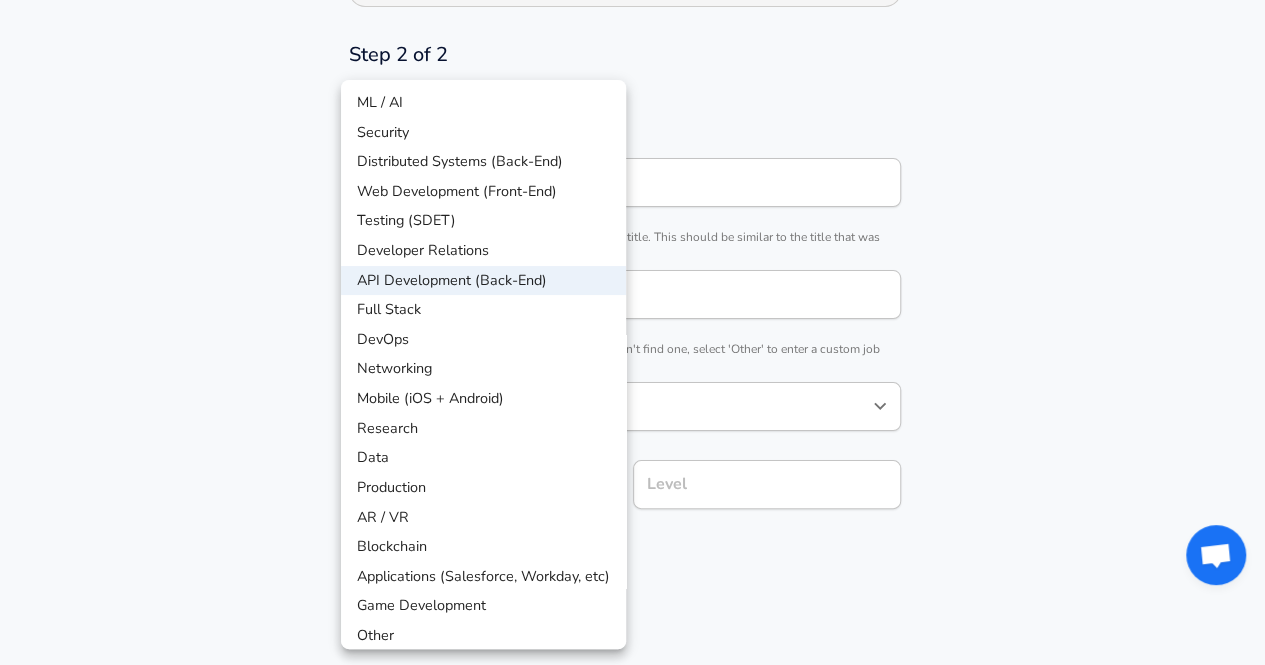 click on "Restart Add Your Salary Back Step 1 of 2 Thank You! File Successfully Submitted! Reset Enhance Privacy and Anonymity Yes Automatically hides specific fields until there are enough submissions to safely display the full details.   More Details Based on your submission and the data points that we have already collected, we will automatically hide and anonymize specific fields if there aren't enough data points to remain sufficiently anonymous. Step 2 of 2 Company & Title Information   Enter the company you received your offer from Company Zipdev Company   Select the title that closest resembles your official title. This should be similar to the title that was present on your offer letter. Title Backend Software Engineer Title   Select a job family that best fits your role. If you can't find one, select 'Other' to enter a custom job family Job Family Software Engineer Job Family   Select a Specialization that best fits your role. If you can't find one, select 'Other' to enter a custom specialization Level Level" at bounding box center (632, -268) 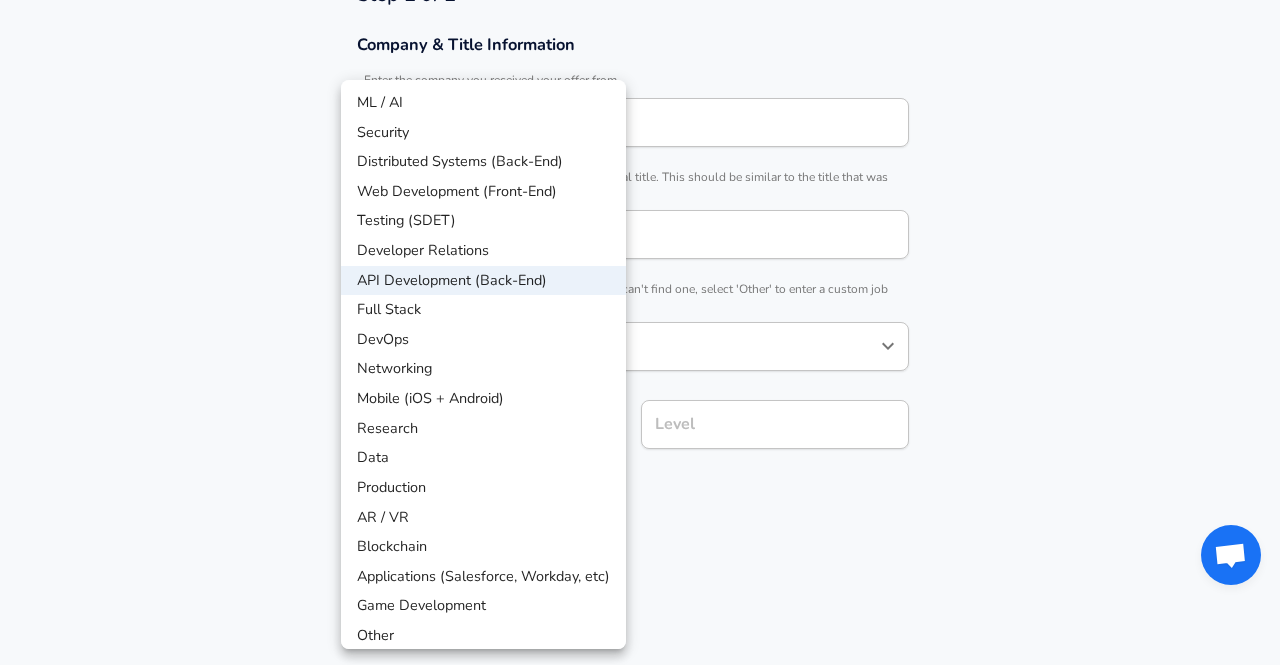 click at bounding box center [640, 332] 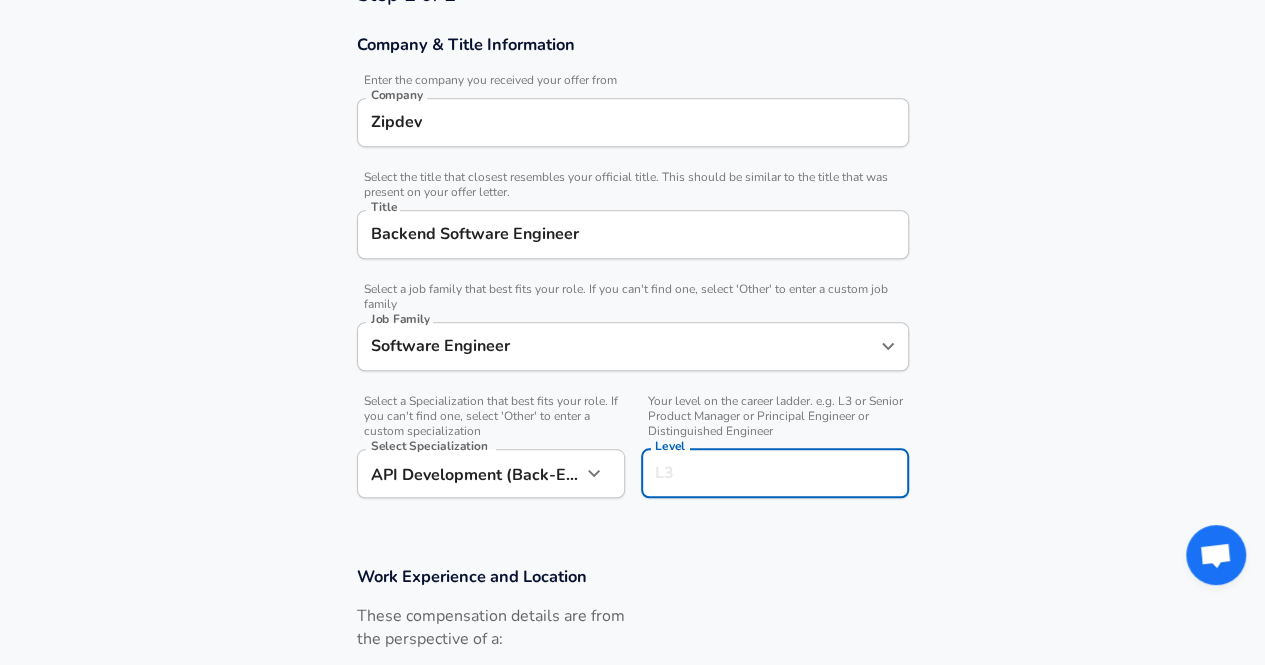 click on "Level" at bounding box center [775, 473] 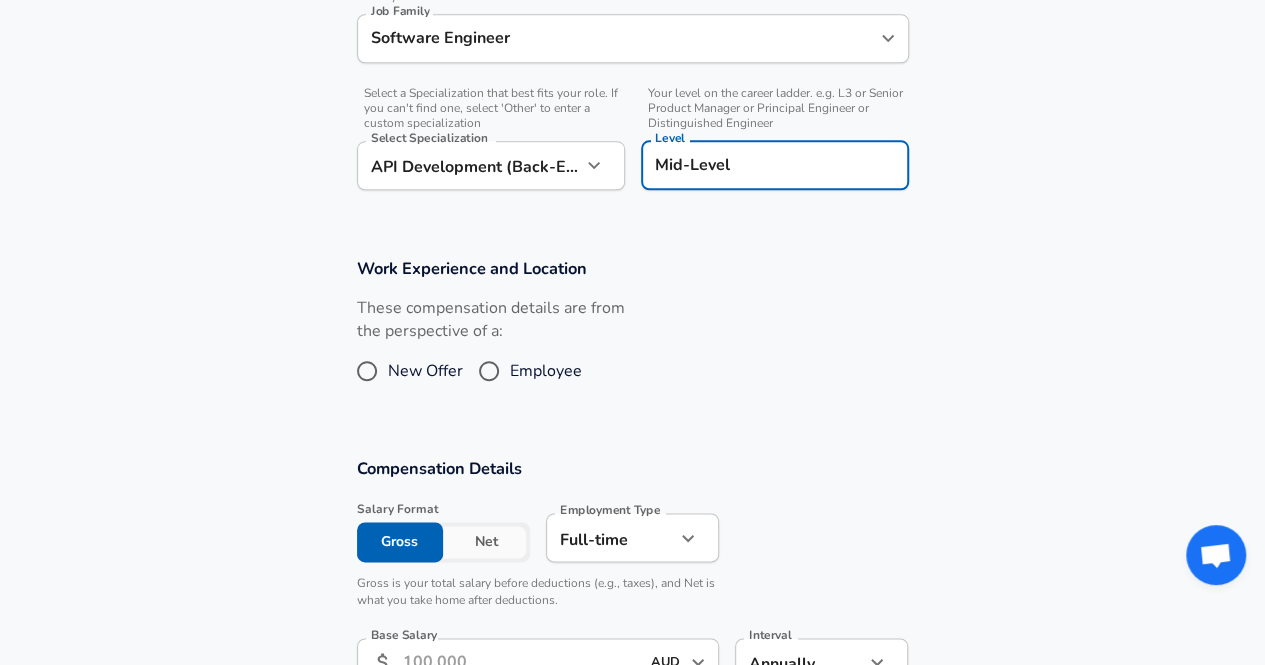 scroll, scrollTop: 1000, scrollLeft: 0, axis: vertical 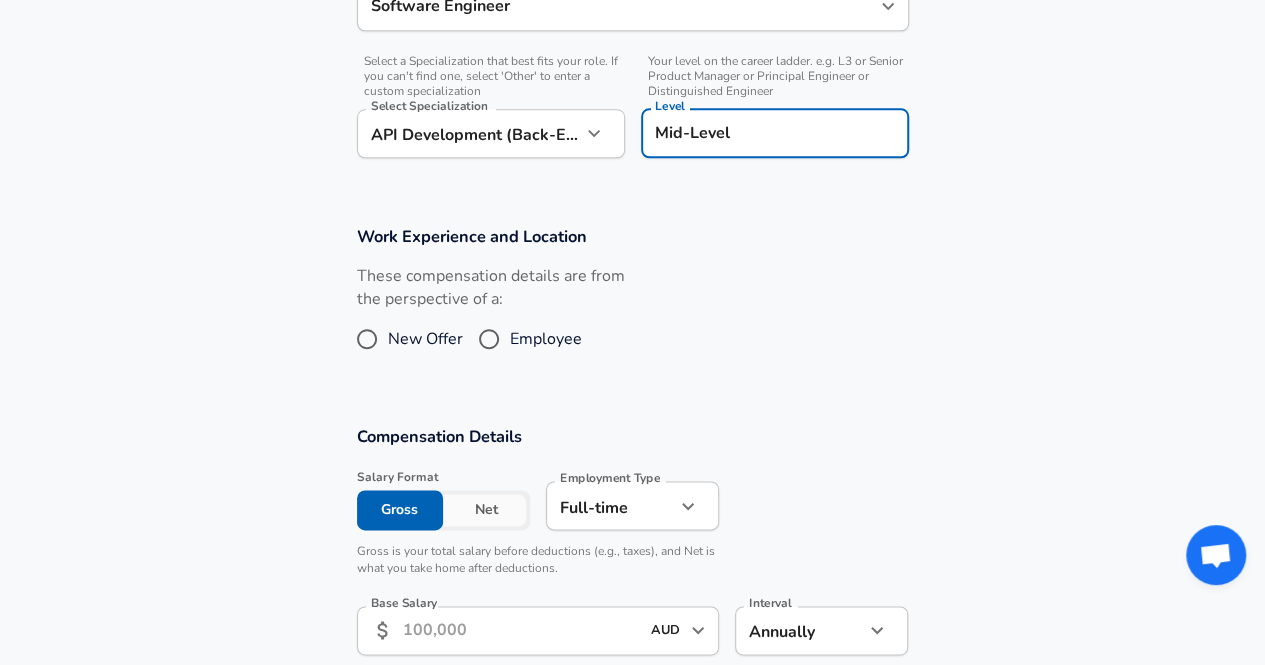 type on "Mid-Level" 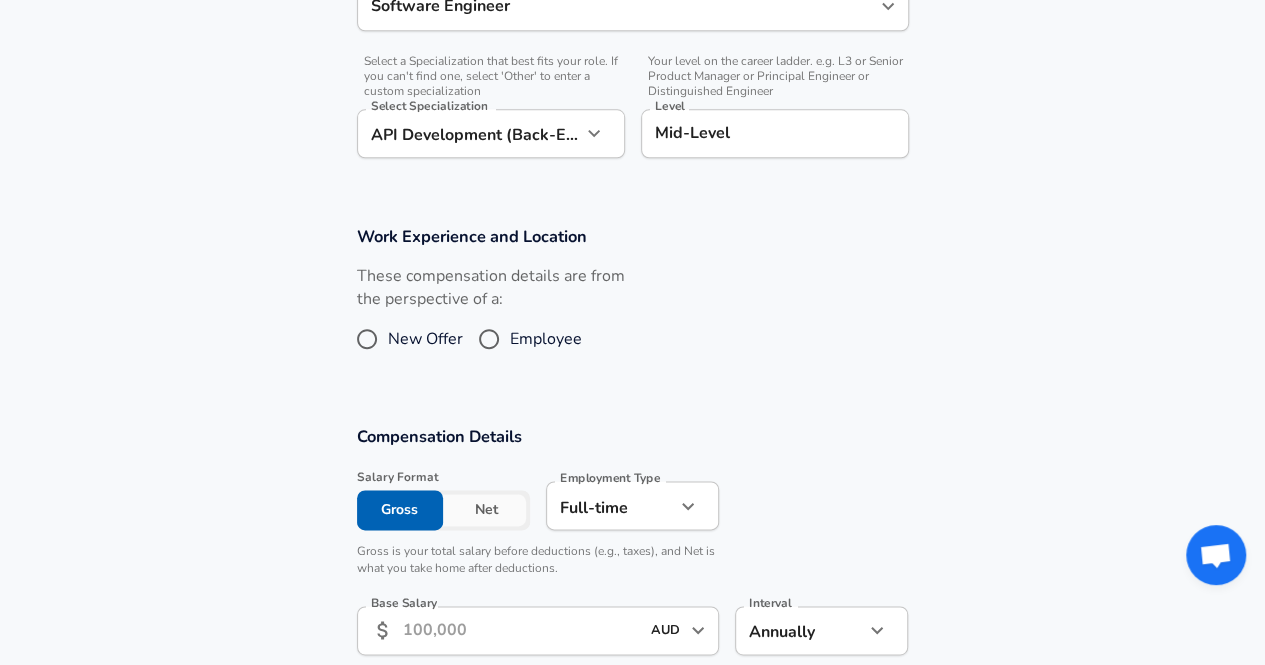 click on "Employee" at bounding box center (489, 339) 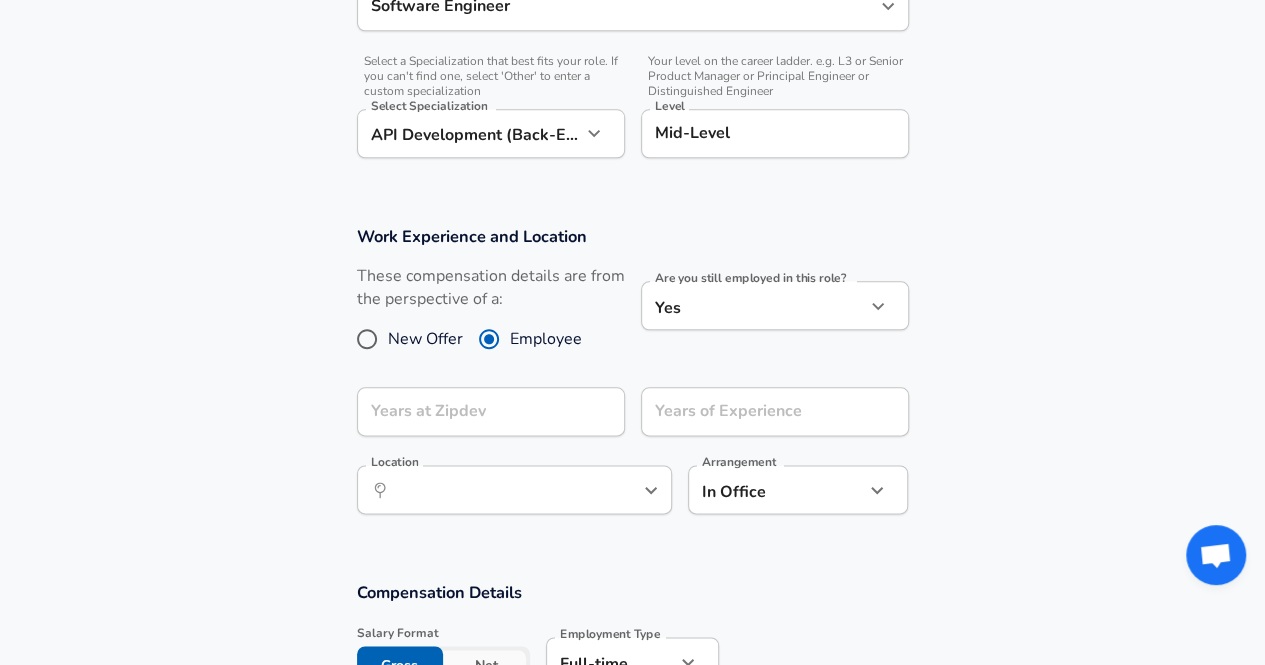 click on "New Offer" at bounding box center [425, 339] 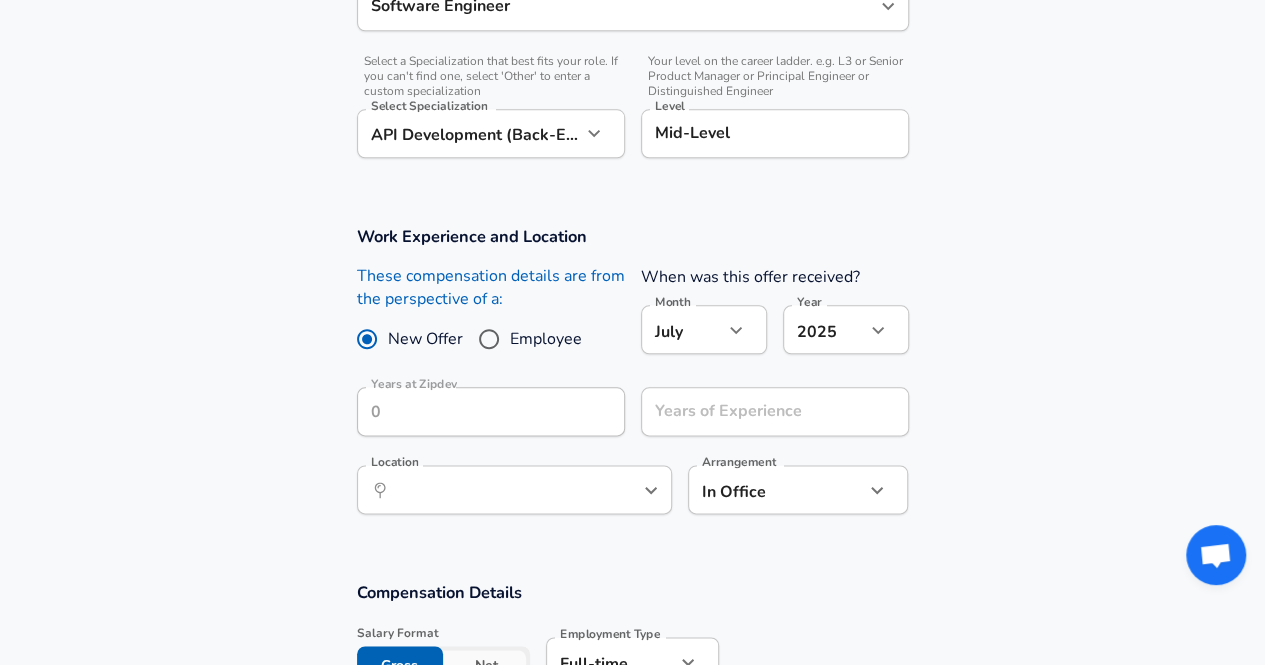 click on "Employee" at bounding box center [489, 339] 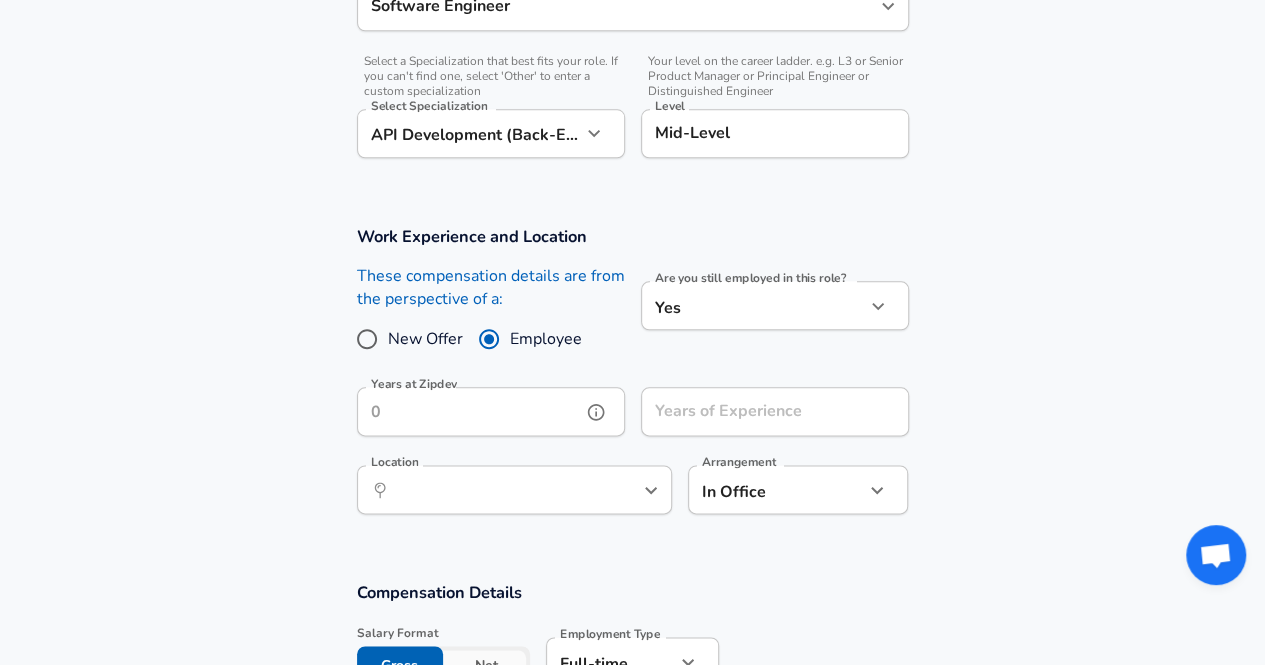 click on "Years at Zipdev" at bounding box center [469, 411] 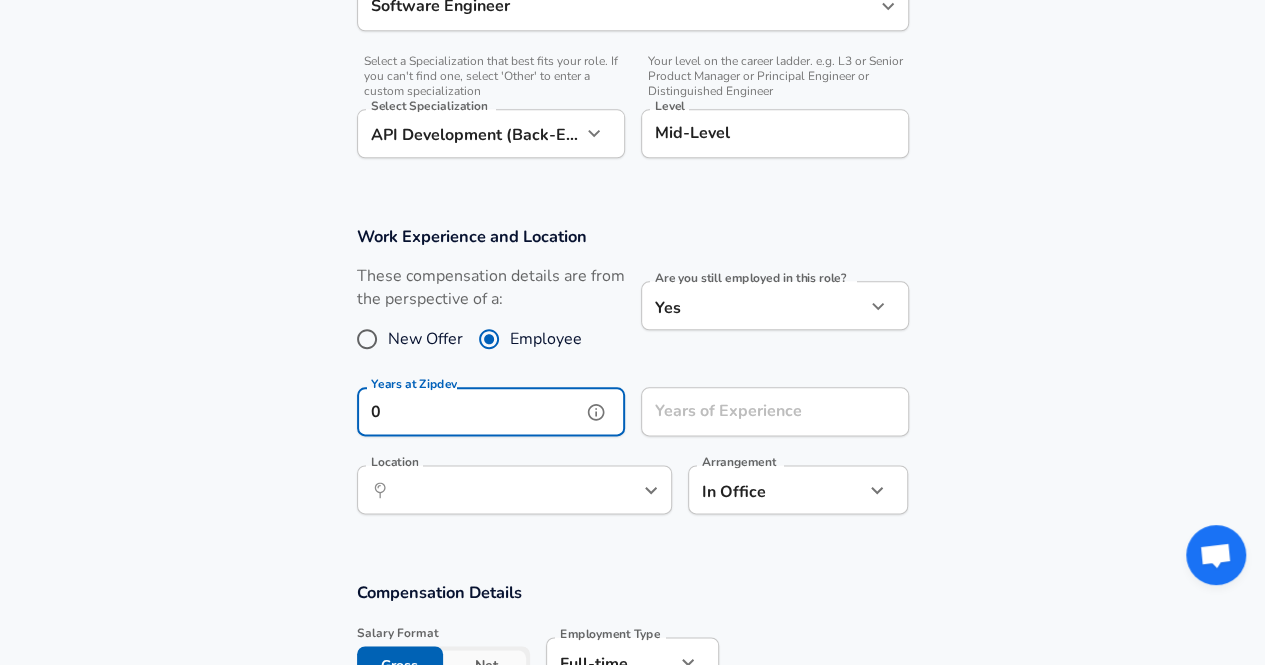 type on "0" 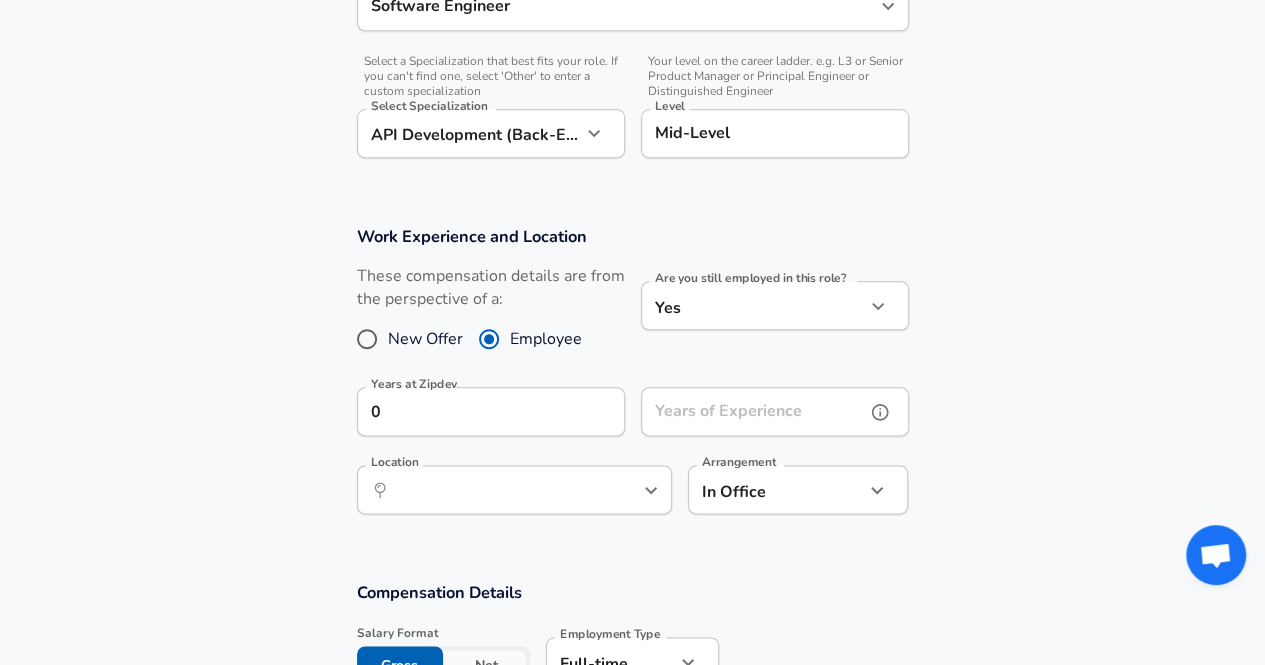 click on "Years of Experience Years of Experience" at bounding box center (775, 414) 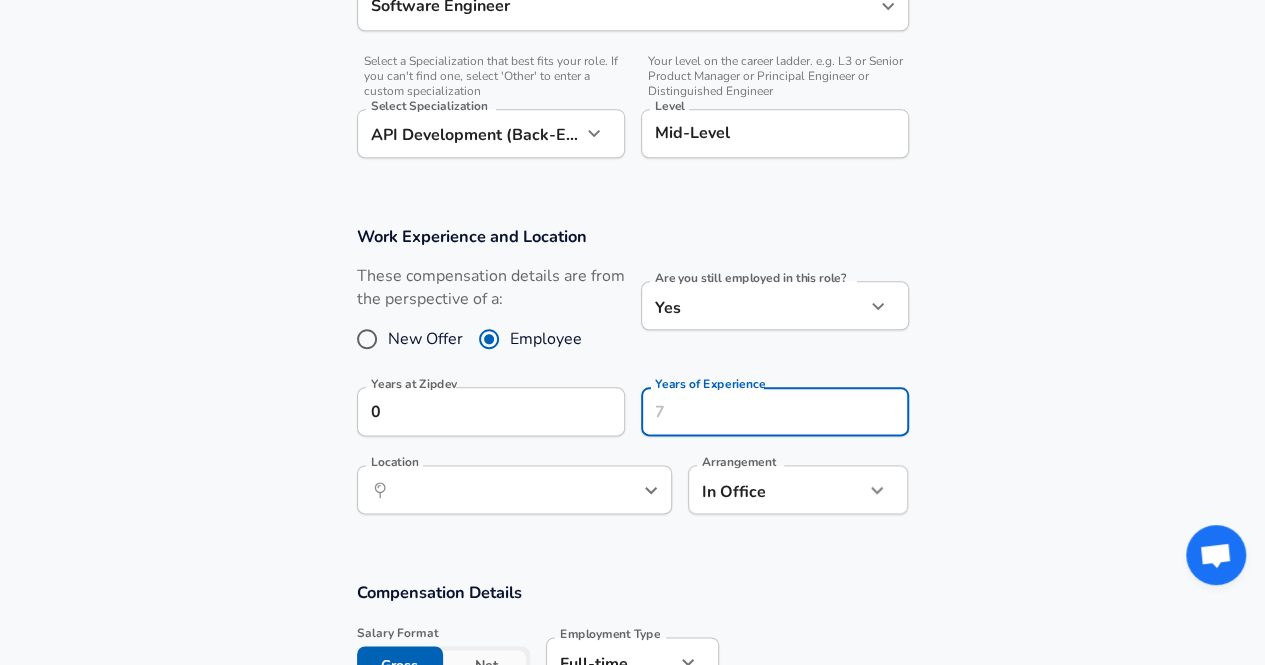 click on "Work Experience and Location These compensation details are from the perspective of a: New Offer Employee Are you still employed in this role? Yes yes Are you still employed in this role? Years at Zipdev 0 Years at Zipdev Years of Experience Years of Experience Location ​ Location Arrangement In Office office Arrangement" at bounding box center (632, 381) 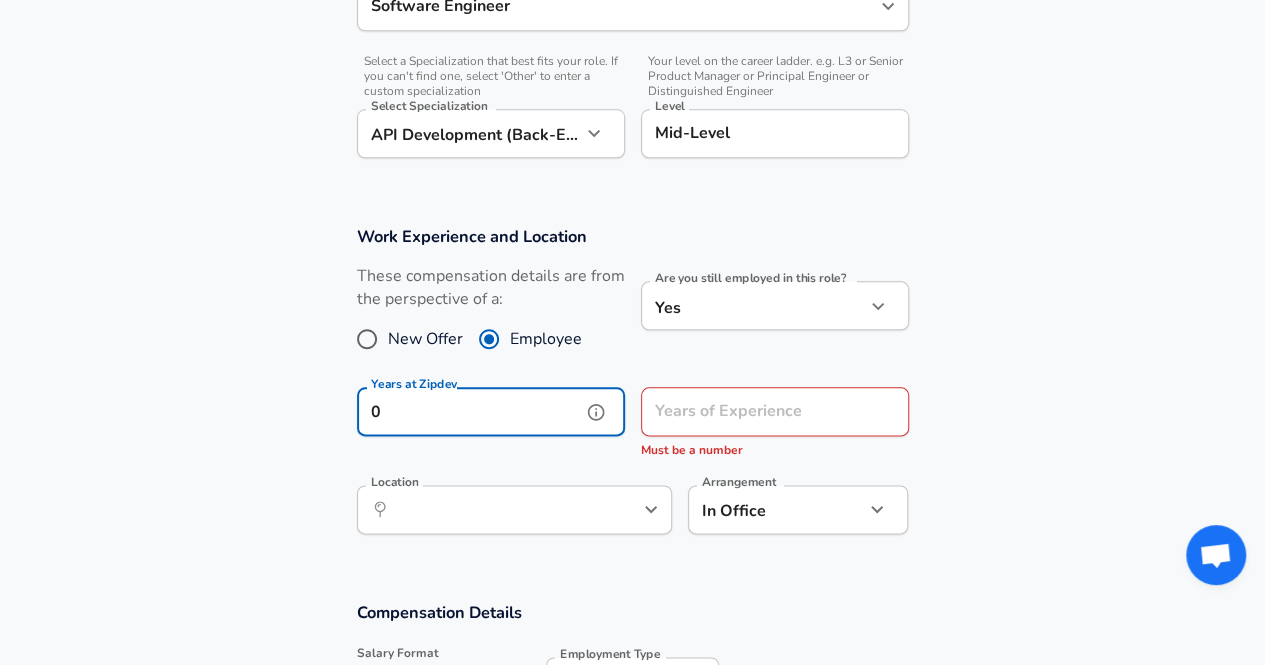 click on "0" at bounding box center (469, 411) 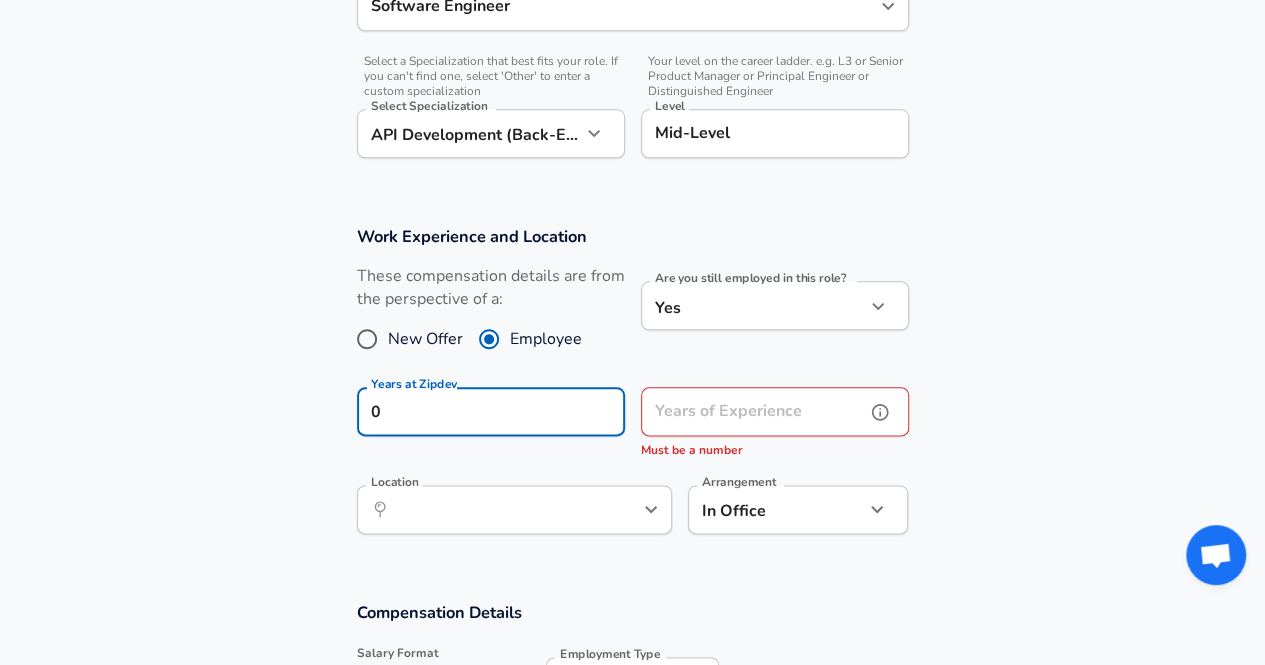 click on "Years of Experience" at bounding box center [753, 411] 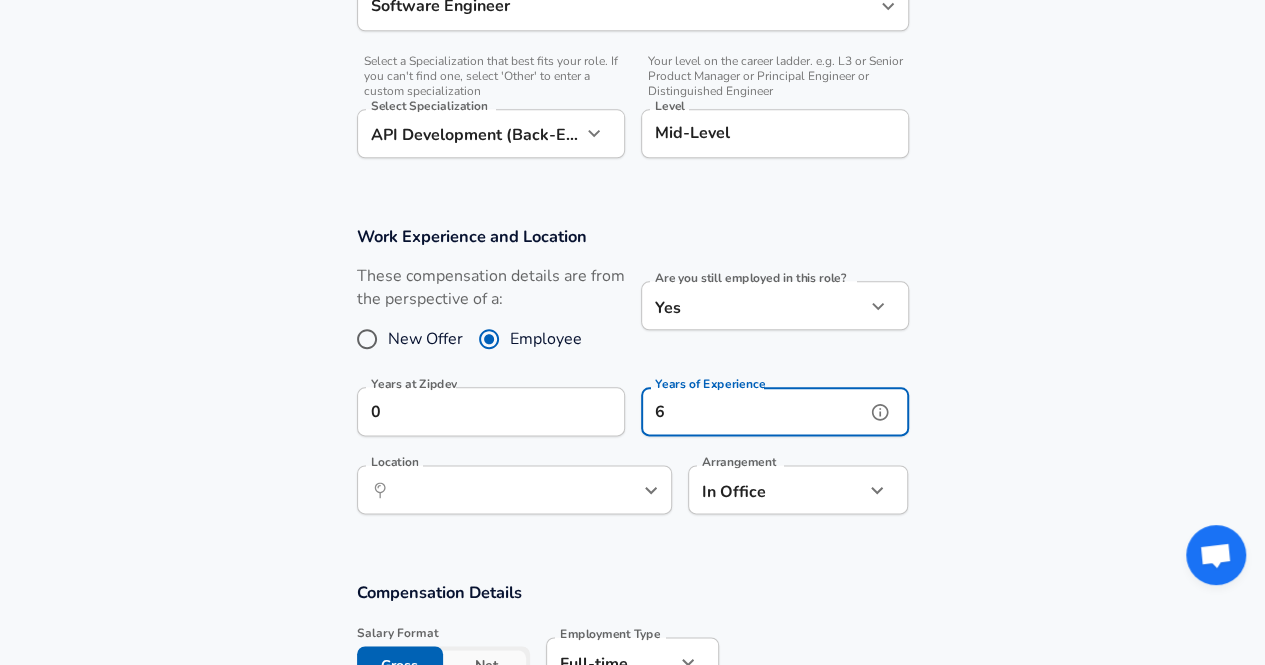 click on "6" at bounding box center (753, 411) 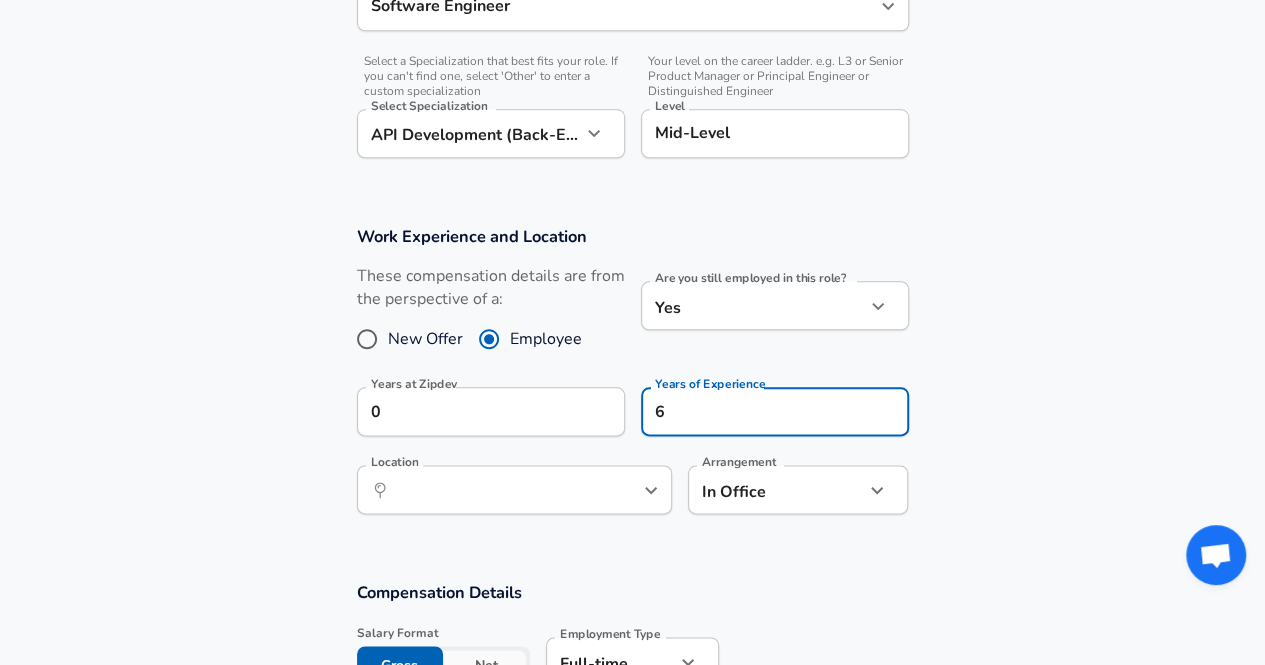 drag, startPoint x: 1000, startPoint y: 393, endPoint x: 920, endPoint y: 427, distance: 86.925255 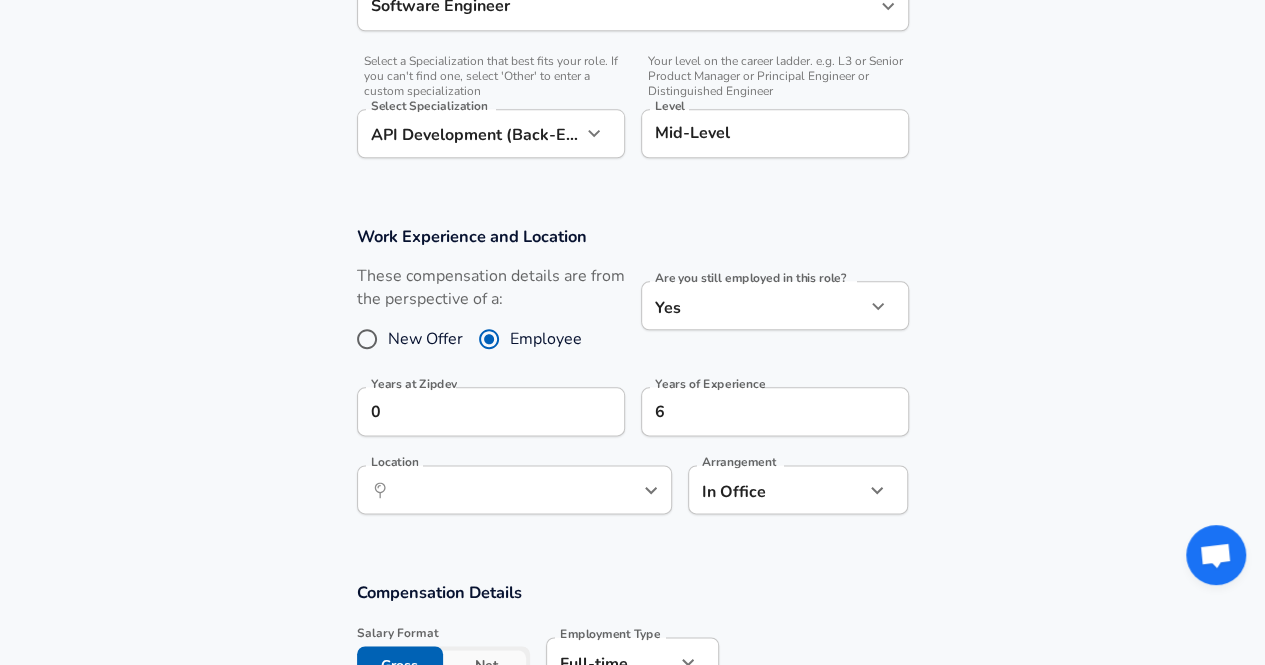 click on "​ Location" at bounding box center (514, 489) 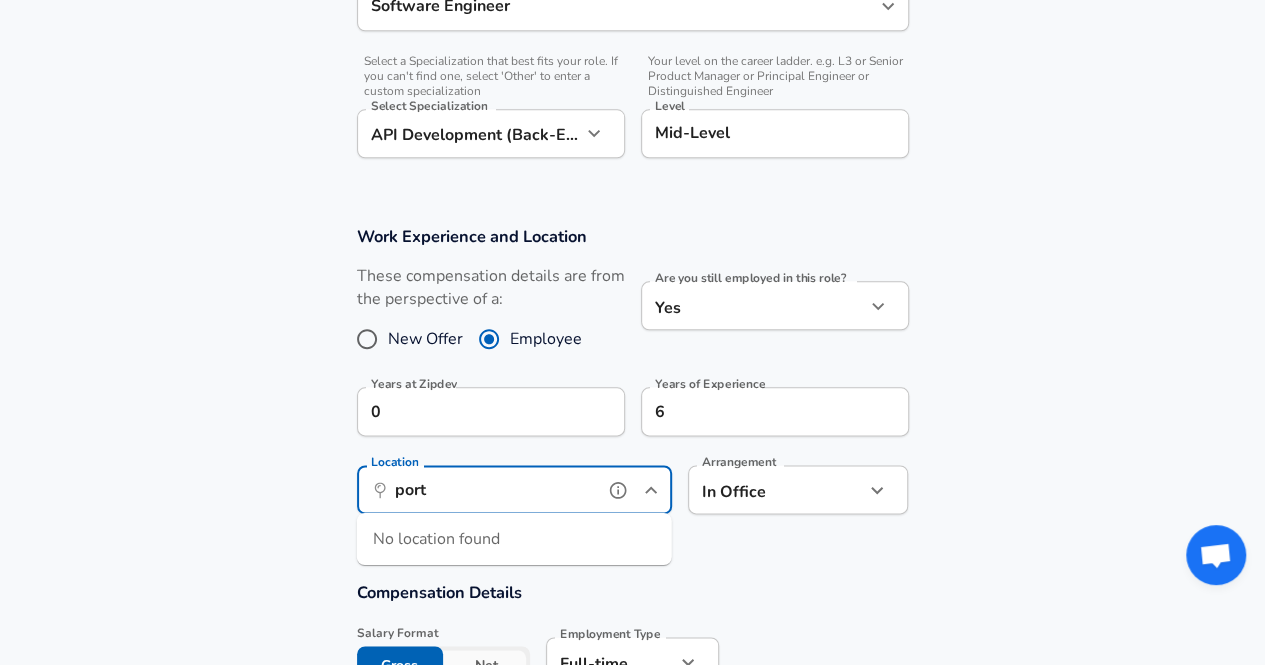 type on "[GEOGRAPHIC_DATA]" 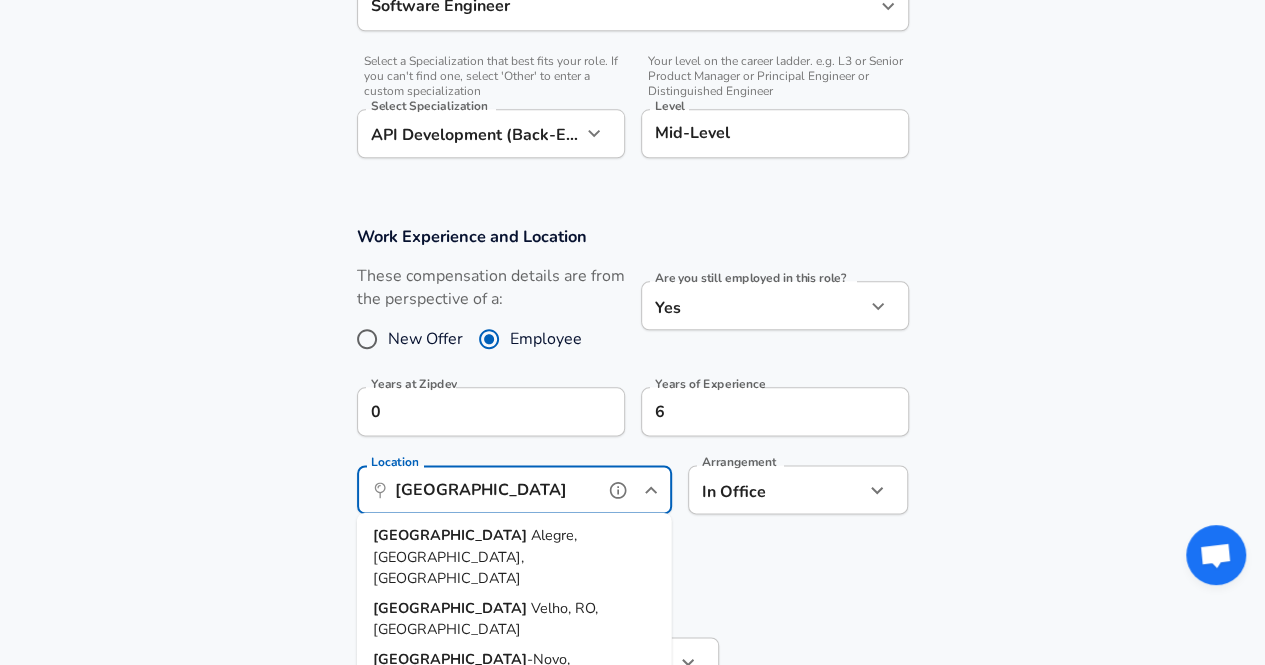 click on "Alegre, [GEOGRAPHIC_DATA], [GEOGRAPHIC_DATA]" at bounding box center (475, 556) 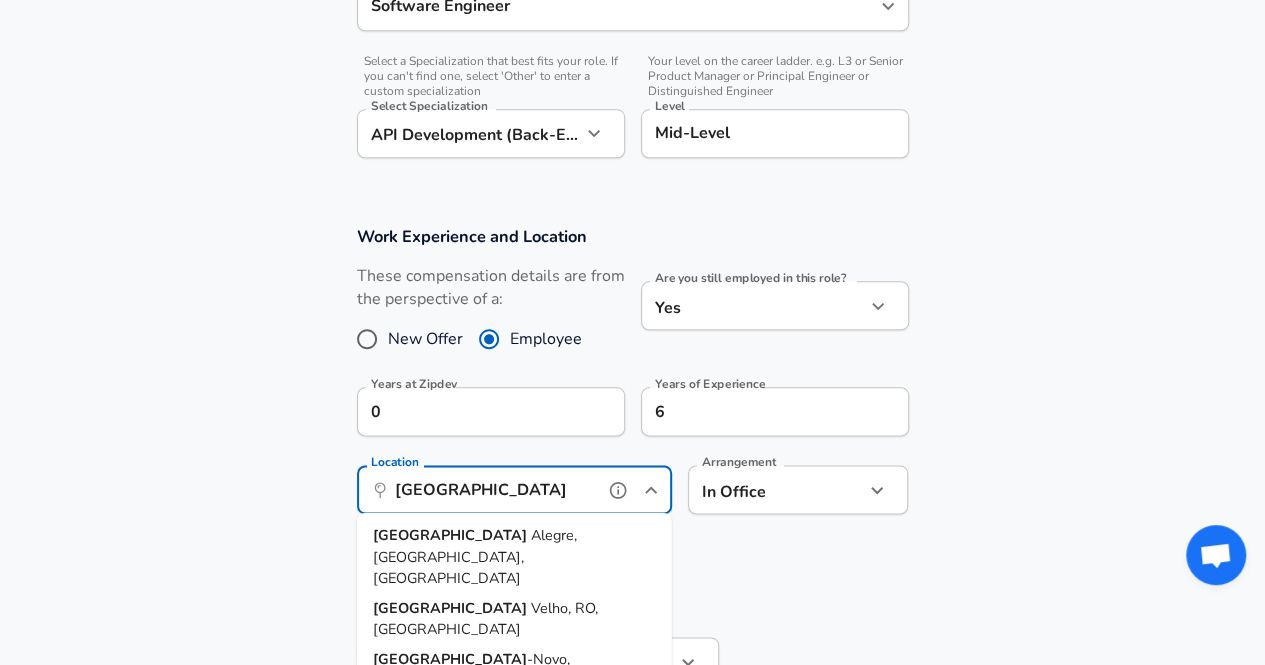 type on "BRL" 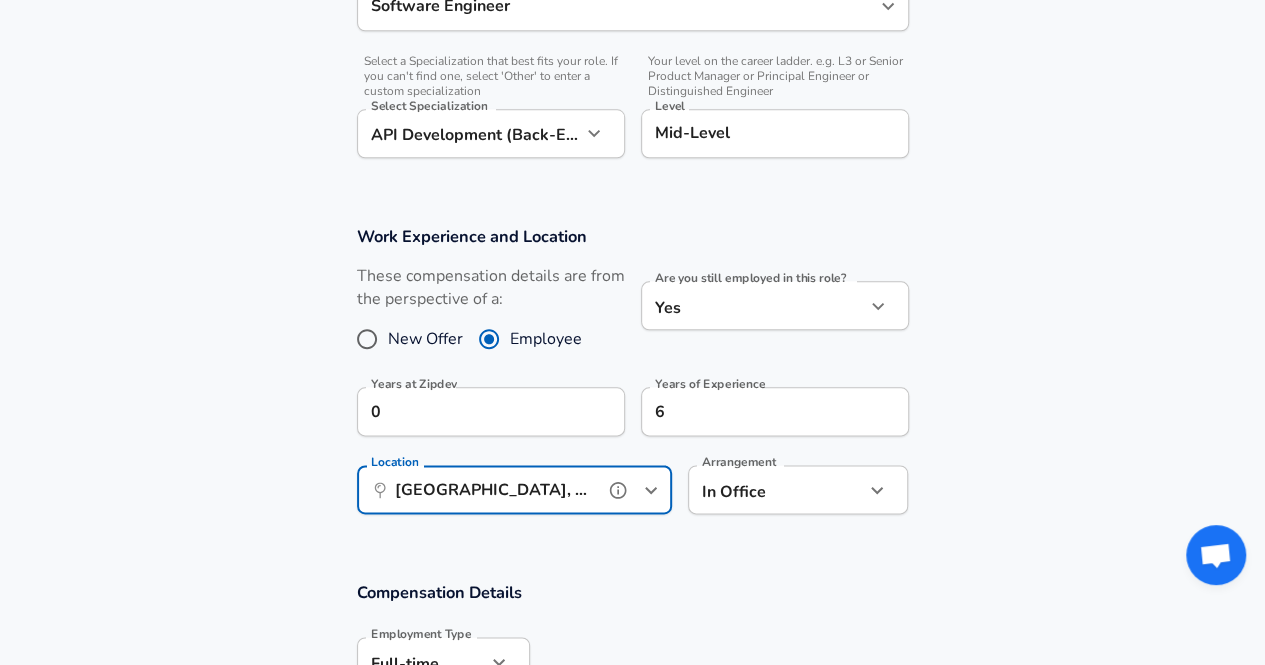 type on "[GEOGRAPHIC_DATA], [GEOGRAPHIC_DATA], [GEOGRAPHIC_DATA]" 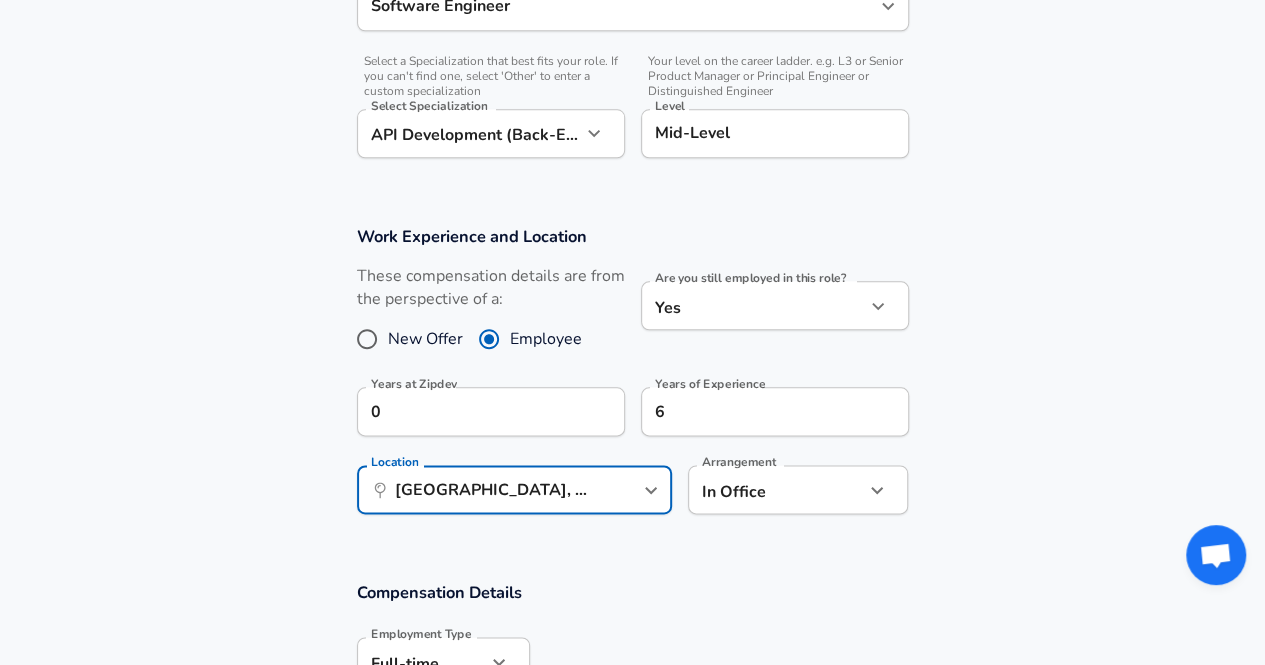 click on "Restart Add Your Salary Back Step 1 of 2 Thank You! File Successfully Submitted! Reset Enhance Privacy and Anonymity Yes Automatically hides specific fields until there are enough submissions to safely display the full details.   More Details Based on your submission and the data points that we have already collected, we will automatically hide and anonymize specific fields if there aren't enough data points to remain sufficiently anonymous. Step 2 of 2 Company & Title Information   Enter the company you received your offer from Company Zipdev Company   Select the title that closest resembles your official title. This should be similar to the title that was present on your offer letter. Title Backend Software Engineer Title   Select a job family that best fits your role. If you can't find one, select 'Other' to enter a custom job family Job Family Software Engineer Job Family   Select a Specialization that best fits your role. If you can't find one, select 'Other' to enter a custom specialization   Level Yes" at bounding box center (632, -668) 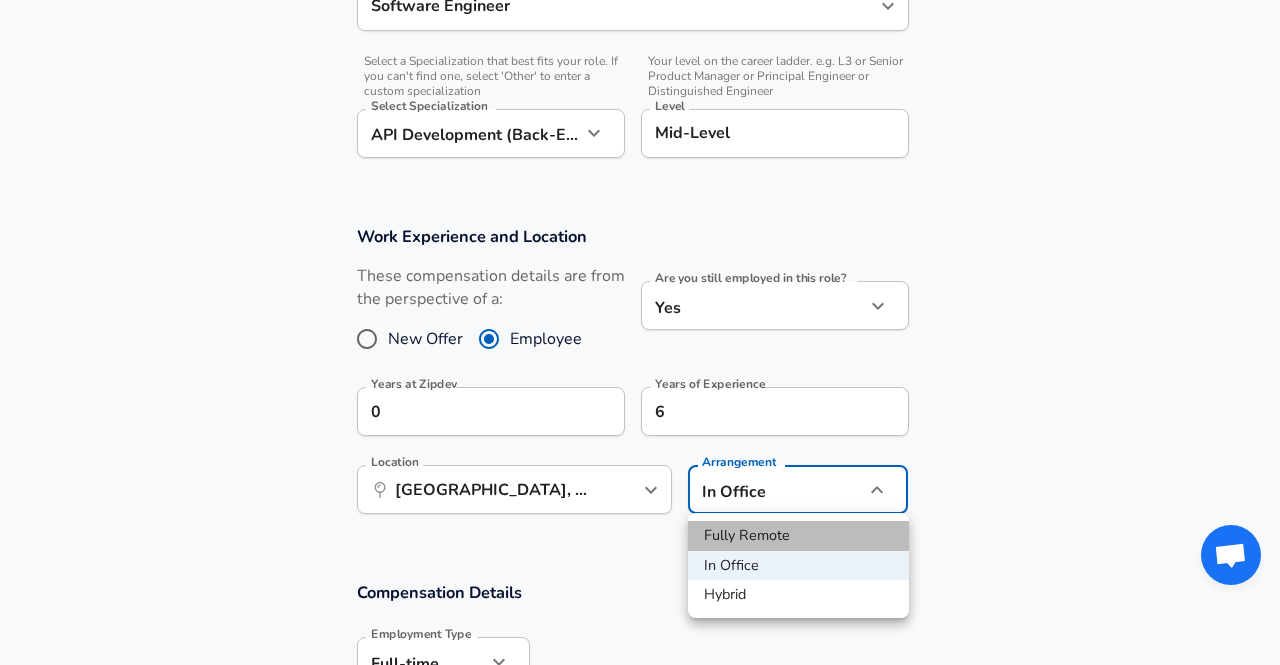 click on "Fully Remote" at bounding box center (798, 536) 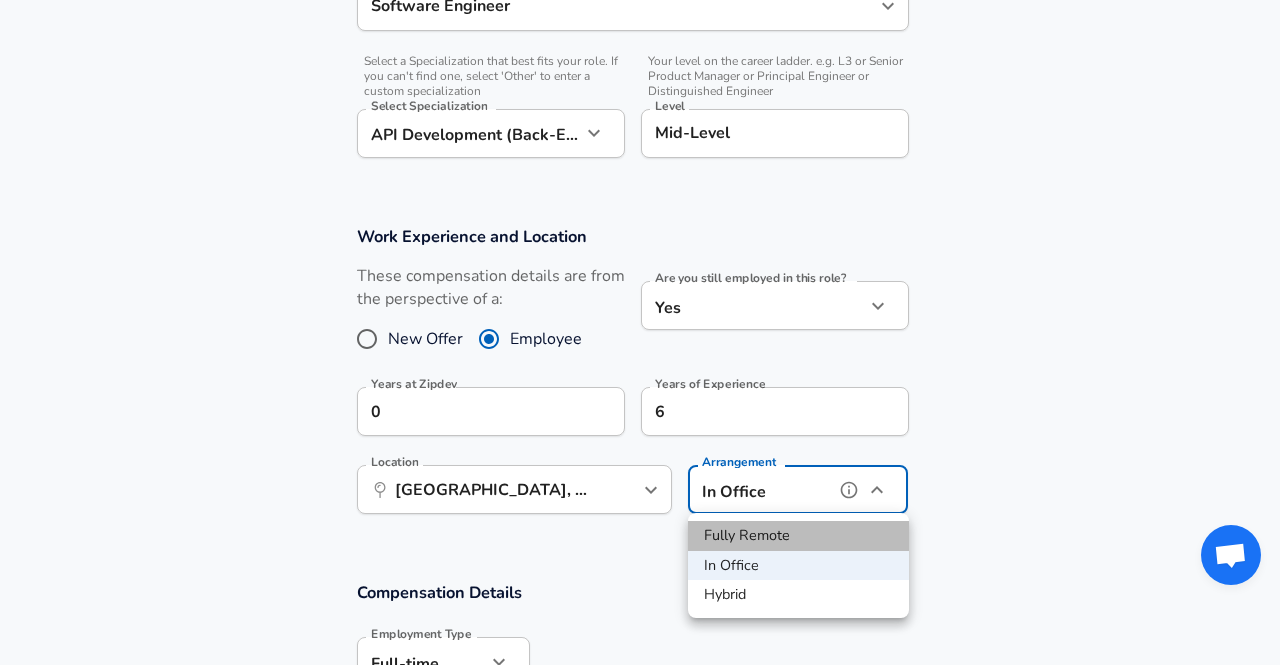 type on "remote" 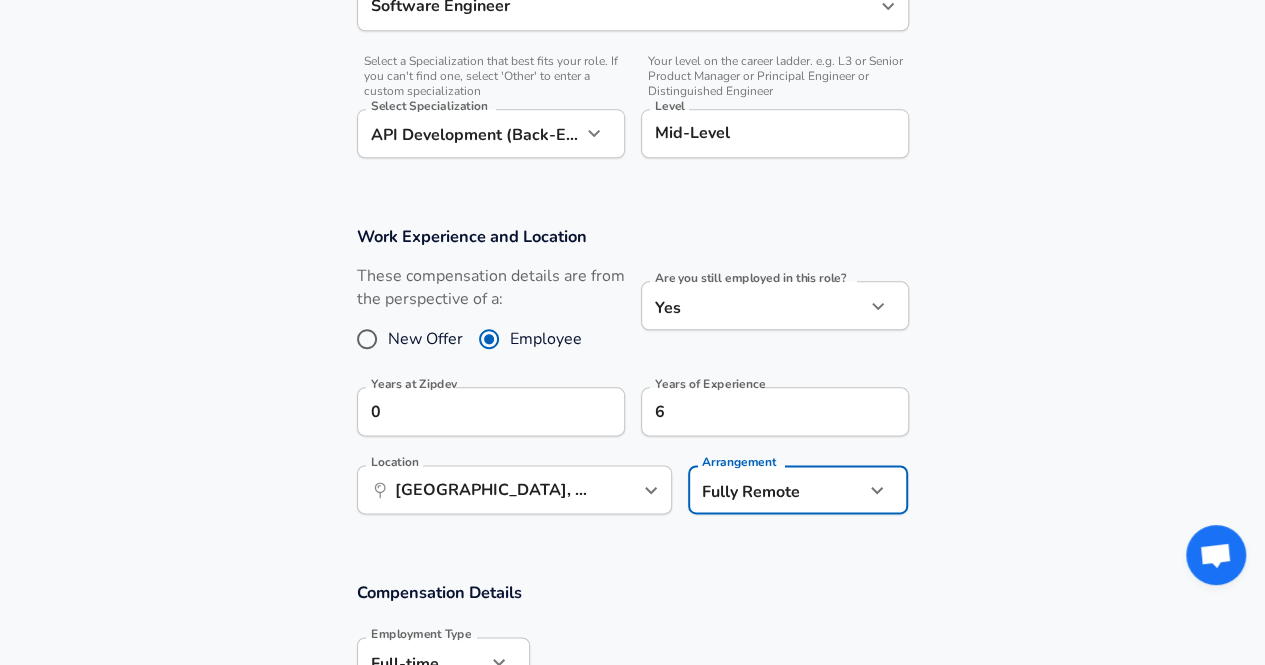 click on "Work Experience and Location These compensation details are from the perspective of a: New Offer Employee Are you still employed in this role? Yes yes Are you still employed in this role? Years at Zipdev 0 Years at Zipdev Years of Experience 6 Years of Experience Location ​ [GEOGRAPHIC_DATA], [GEOGRAPHIC_DATA], [GEOGRAPHIC_DATA] Location Arrangement Fully Remote remote Arrangement" at bounding box center [632, 381] 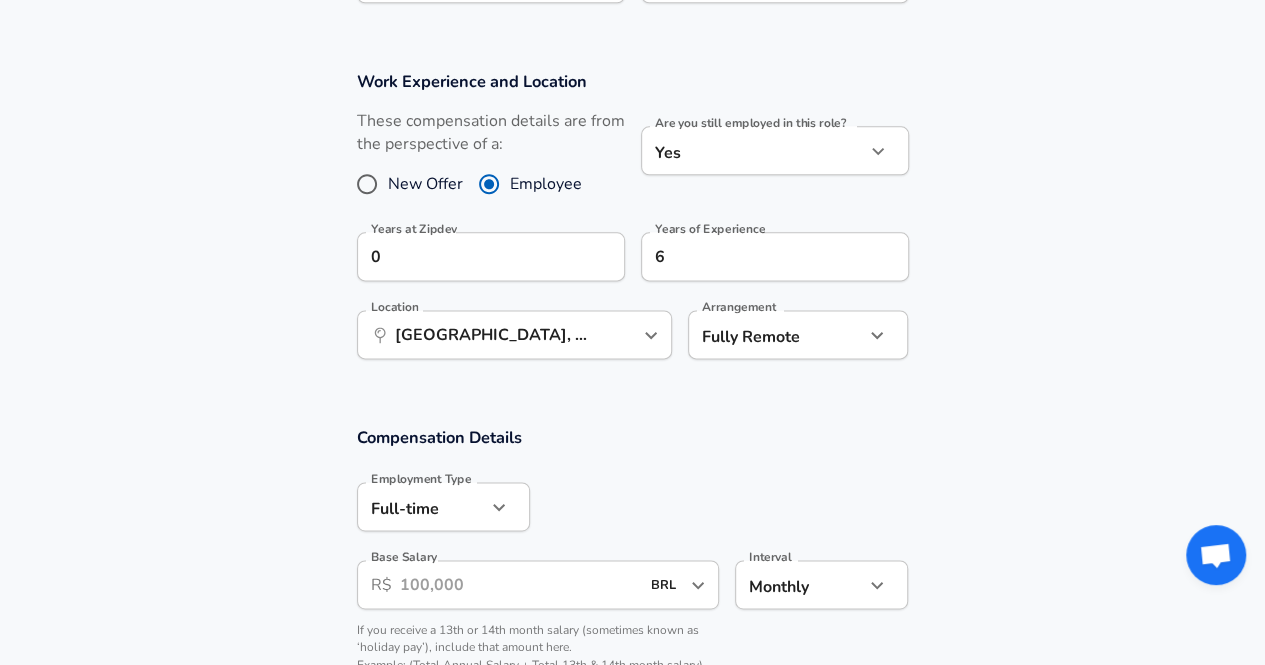 scroll, scrollTop: 1400, scrollLeft: 0, axis: vertical 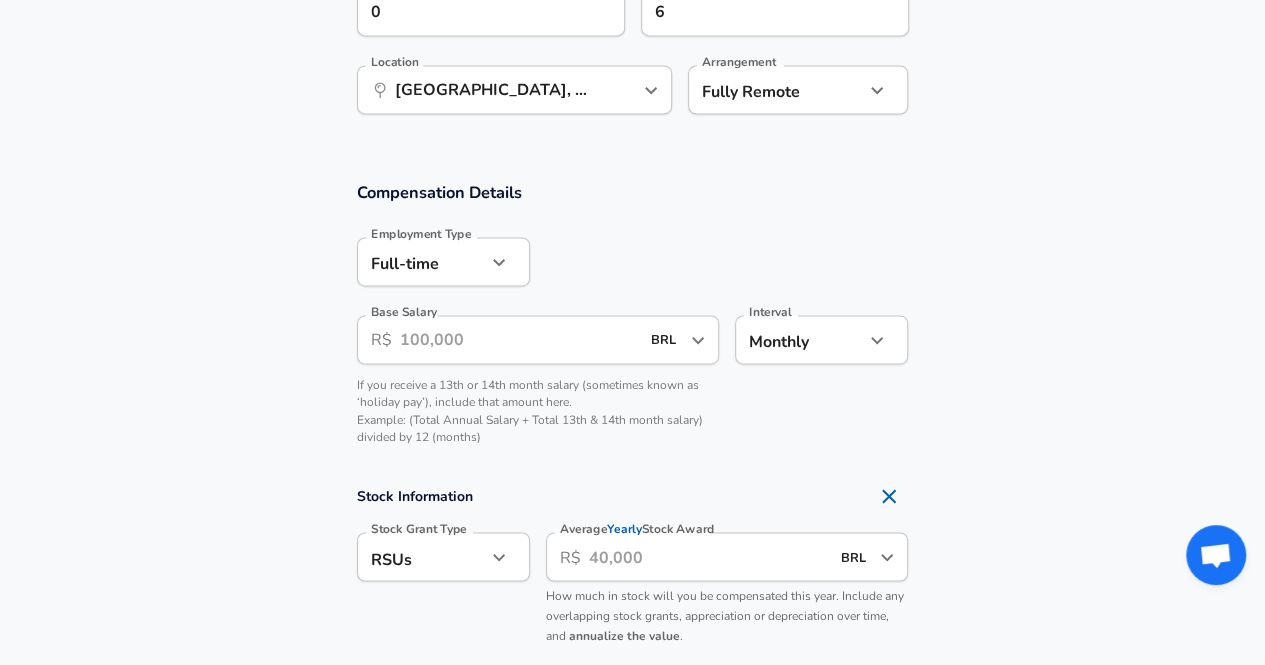 click 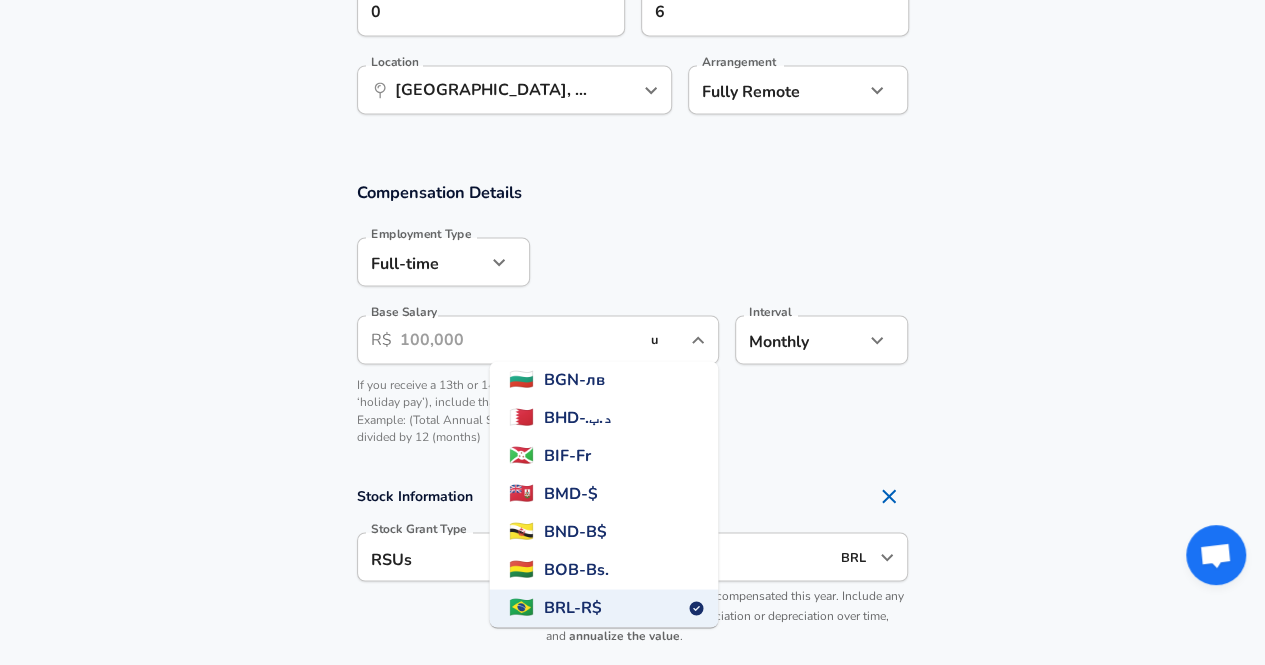 scroll, scrollTop: 0, scrollLeft: 0, axis: both 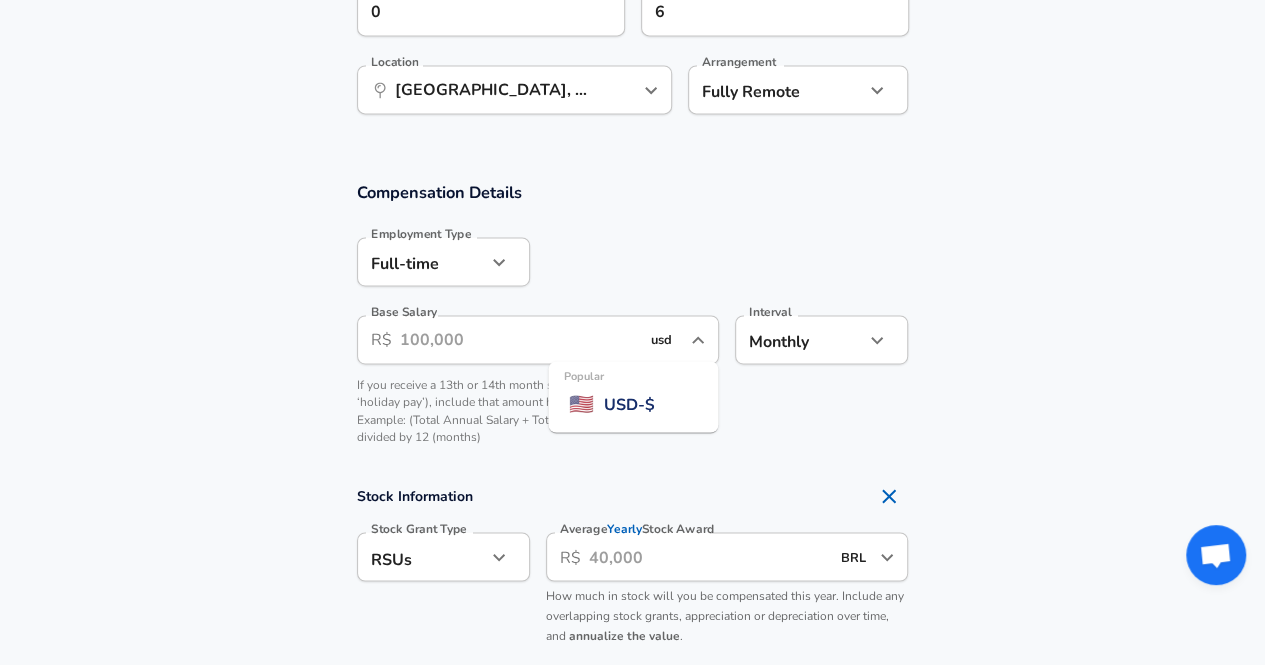 click on "Popular 🇺🇸 USD  -  $" at bounding box center (633, 405) 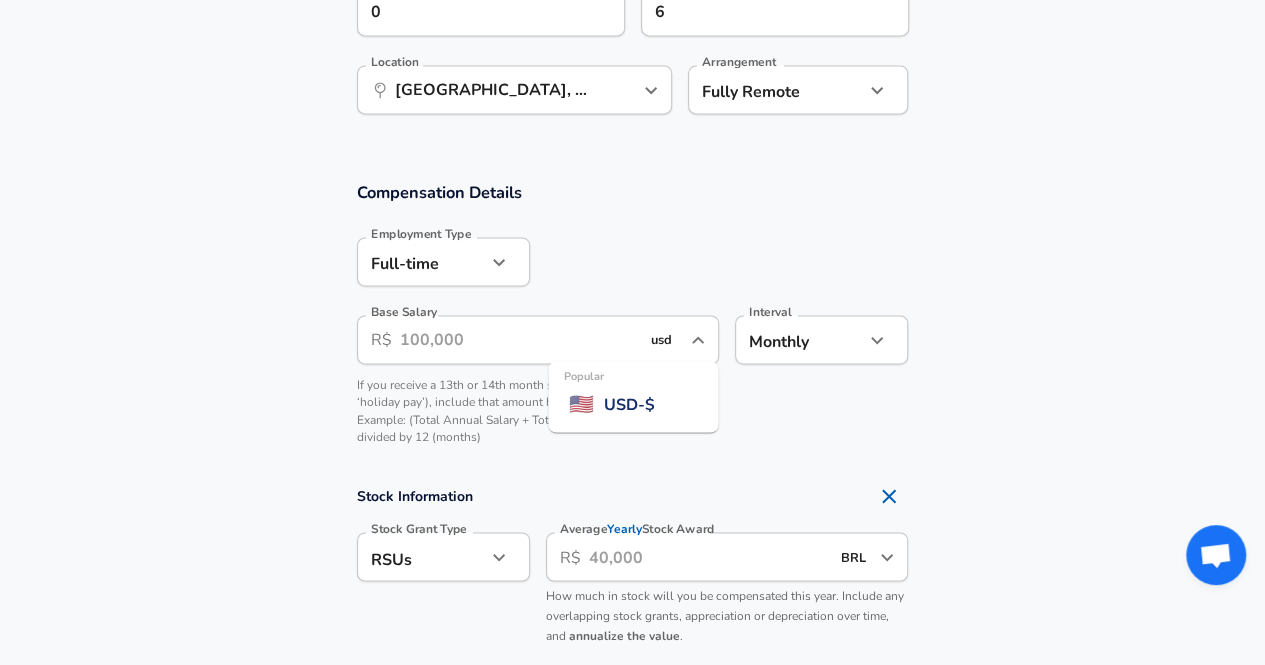 type on "USD" 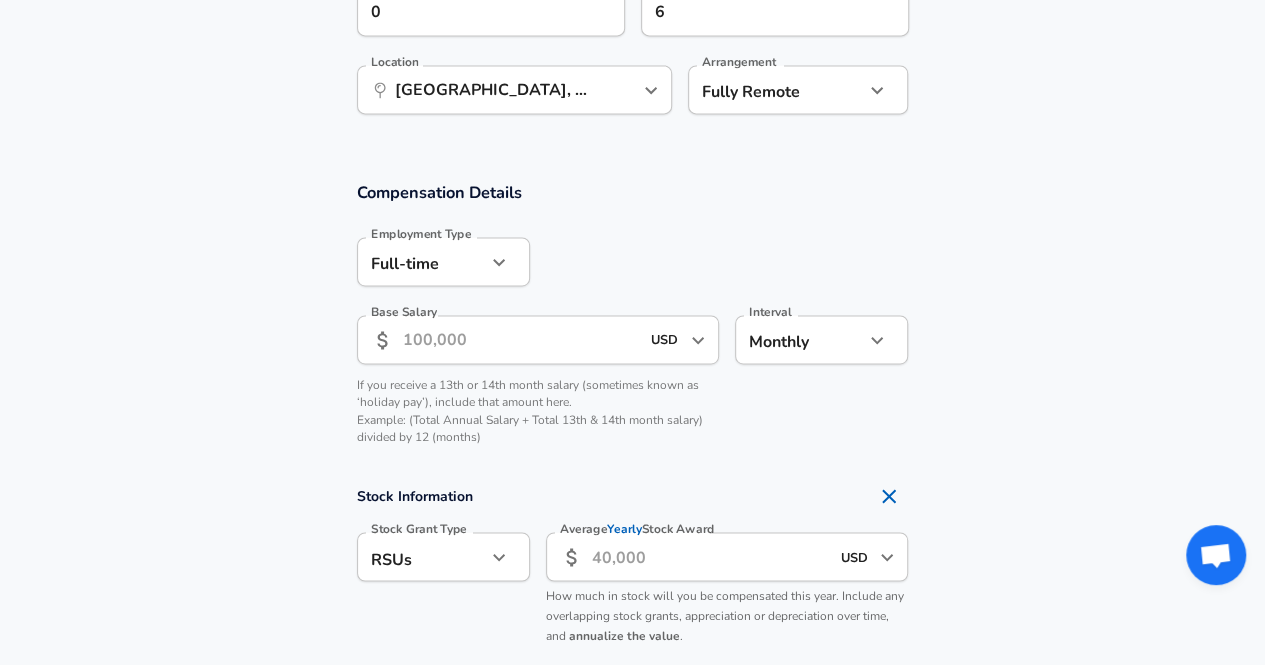 type on "USD" 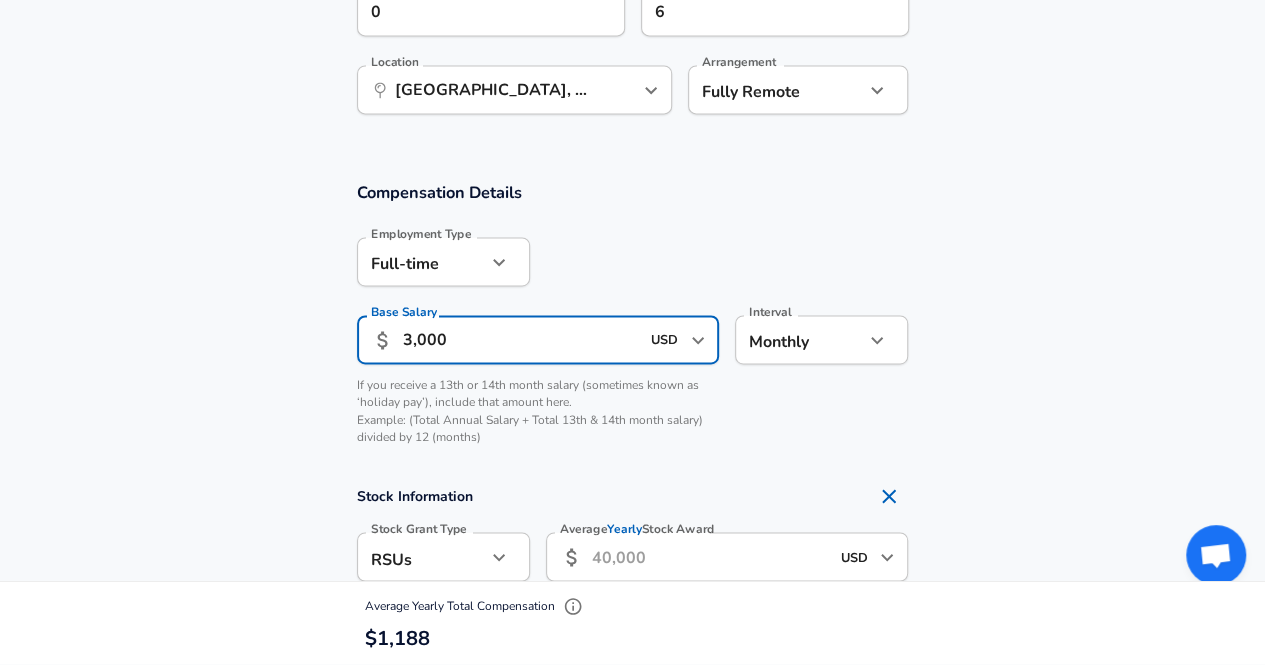 type on "3,000" 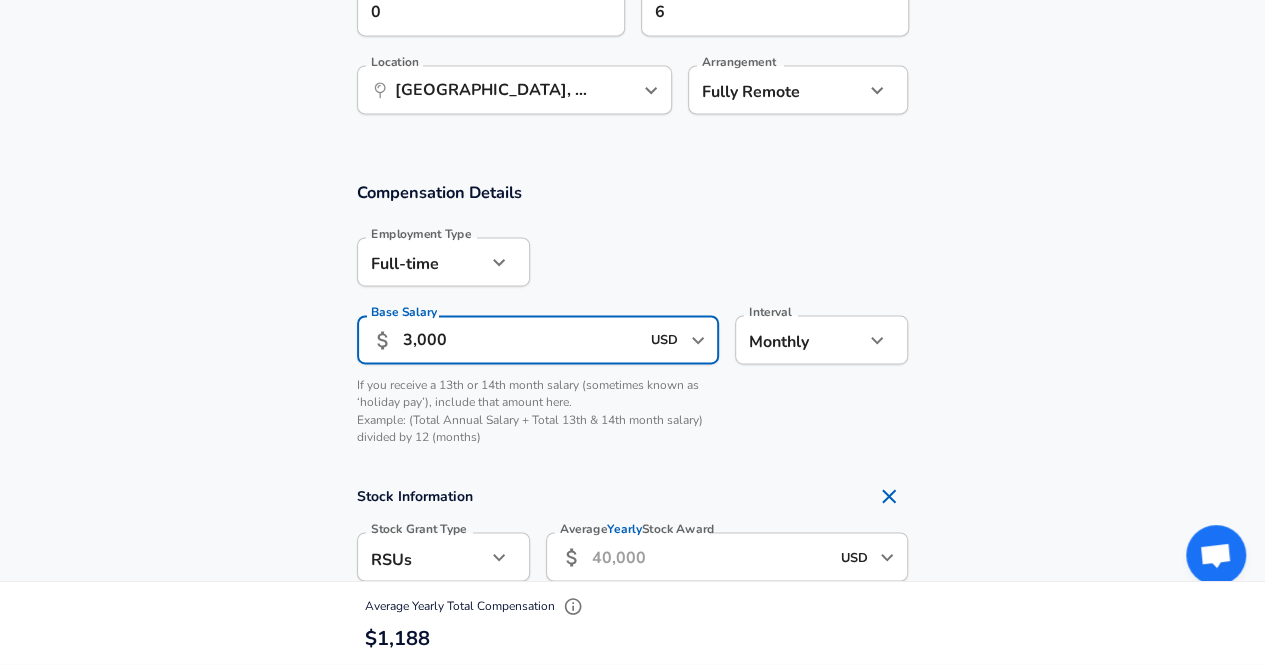 click on "Compensation Details Employment Type [DEMOGRAPHIC_DATA] full_time Employment Type Base Salary ​ 3,000 USD ​ Base Salary Interval Monthly monthly Interval If you receive a 13th or 14th month salary (sometimes known as ‘holiday pay’), include that amount here.  Example: (Total Annual Salary + Total 13th & 14th month salary) divided by 12 (months)" at bounding box center (632, 319) 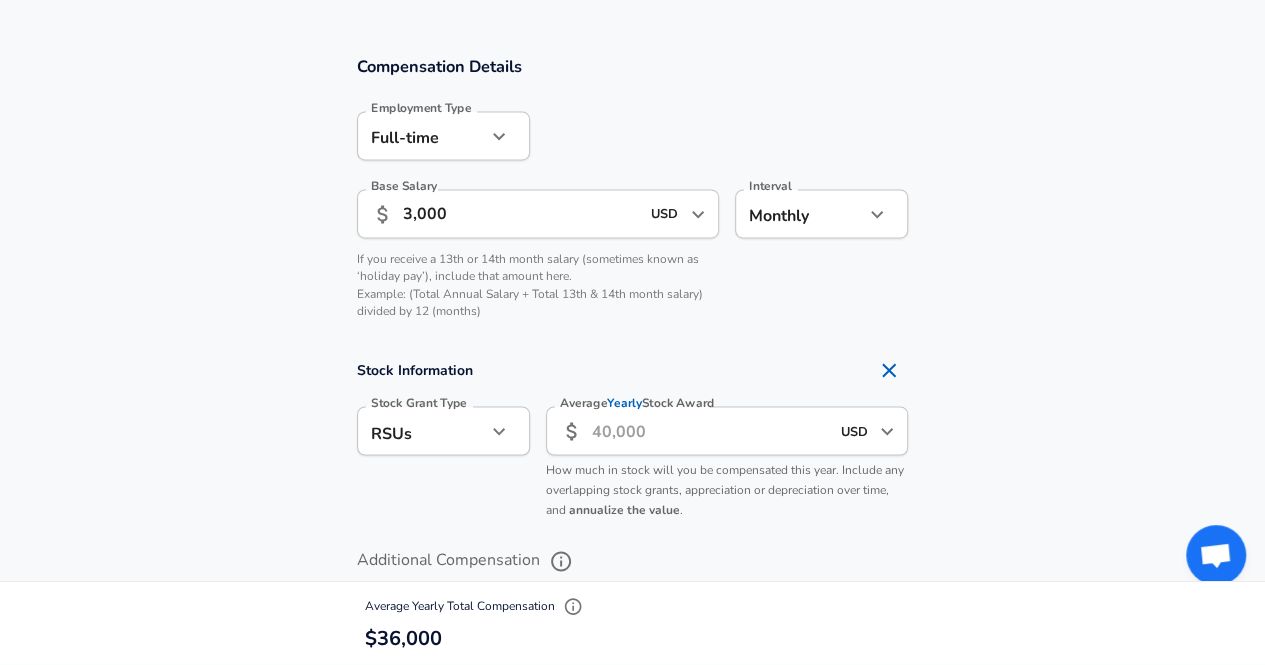 scroll, scrollTop: 1600, scrollLeft: 0, axis: vertical 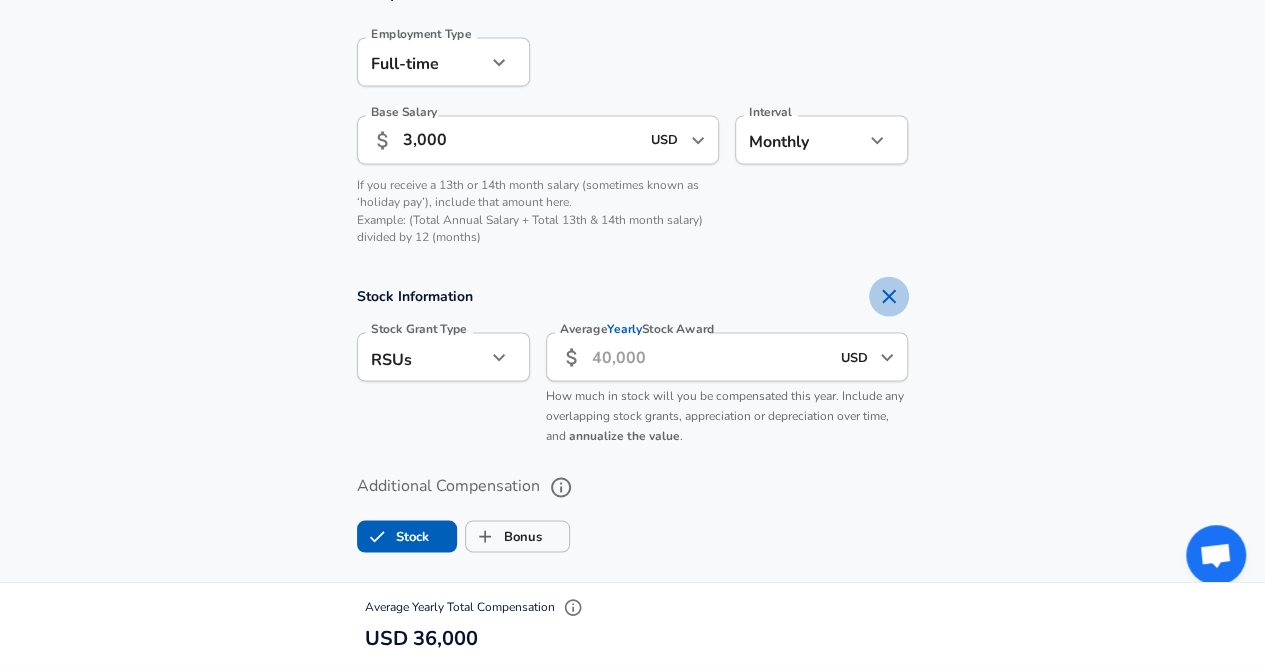 click 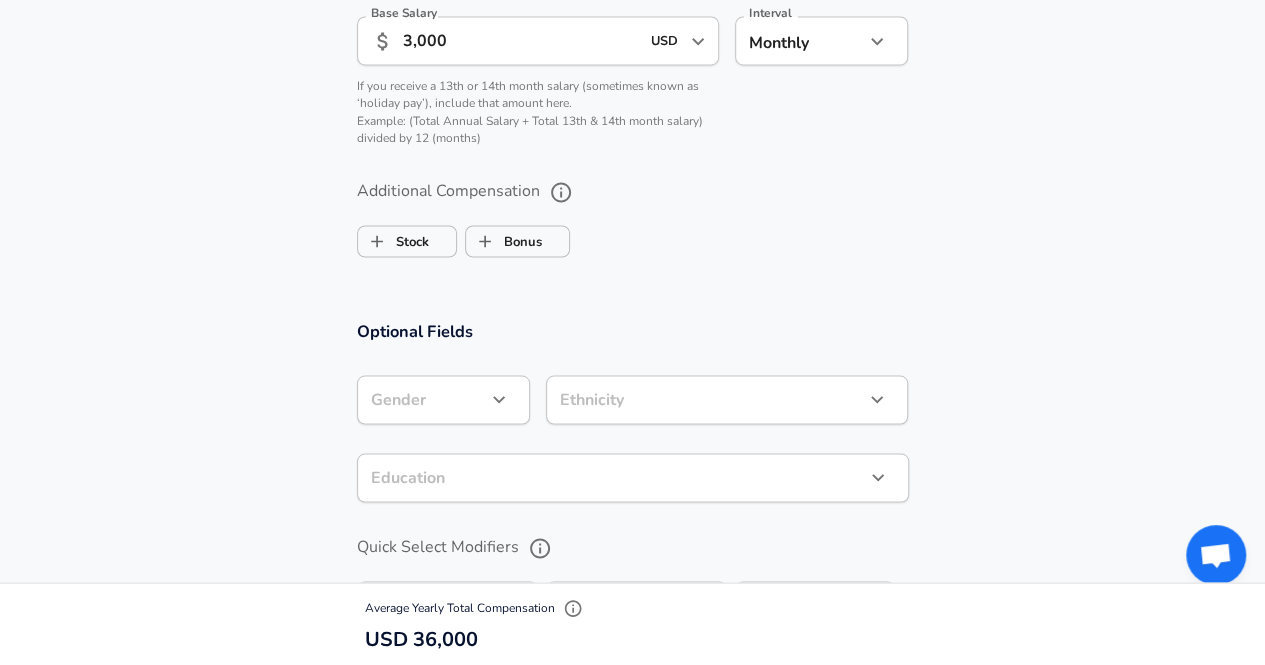 scroll, scrollTop: 1700, scrollLeft: 0, axis: vertical 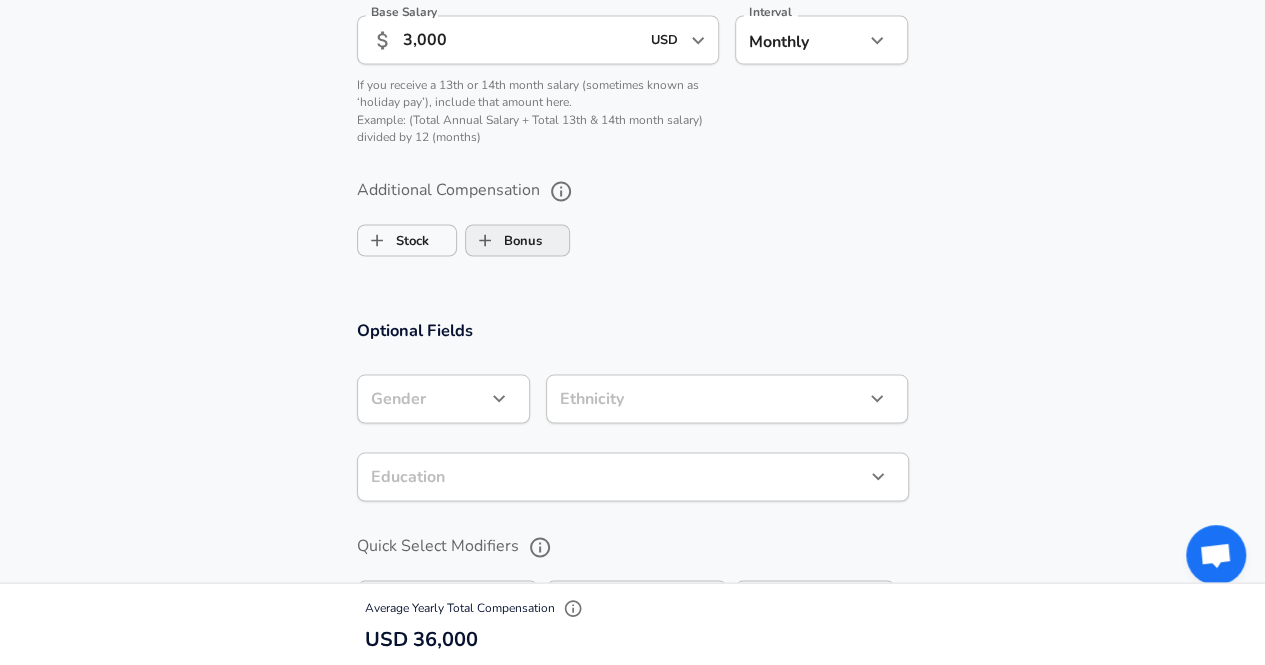 click on "Bonus" at bounding box center (504, 240) 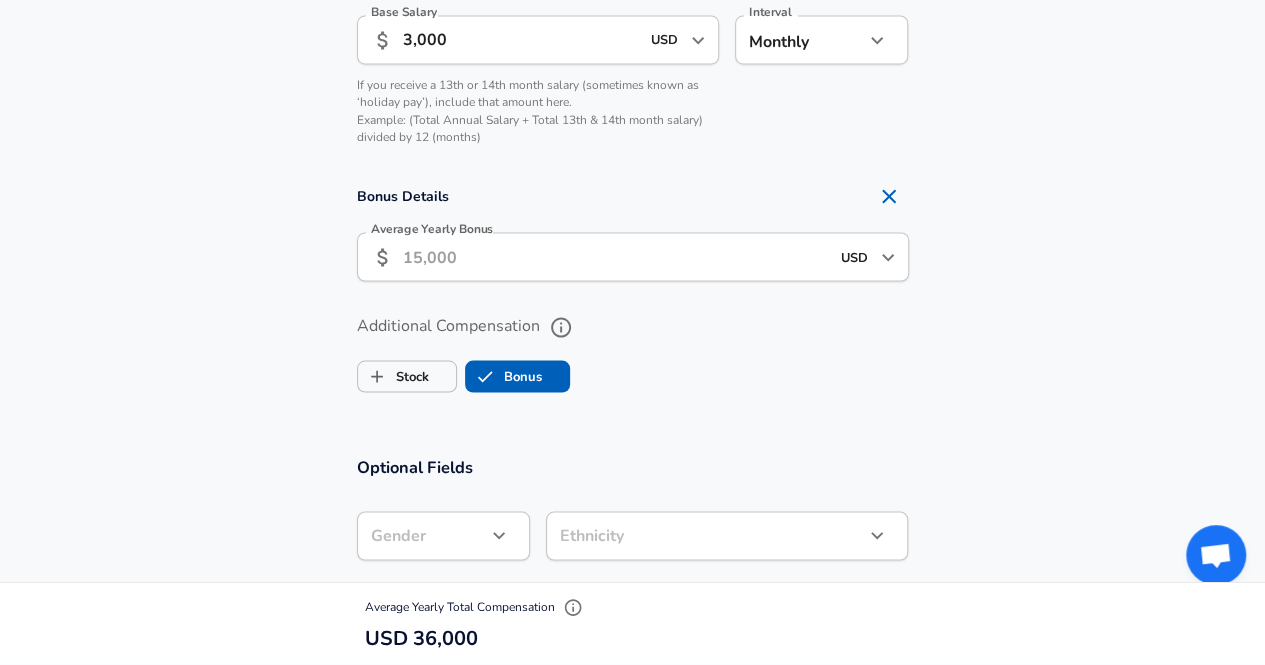 click on "Bonus Details" at bounding box center [633, 196] 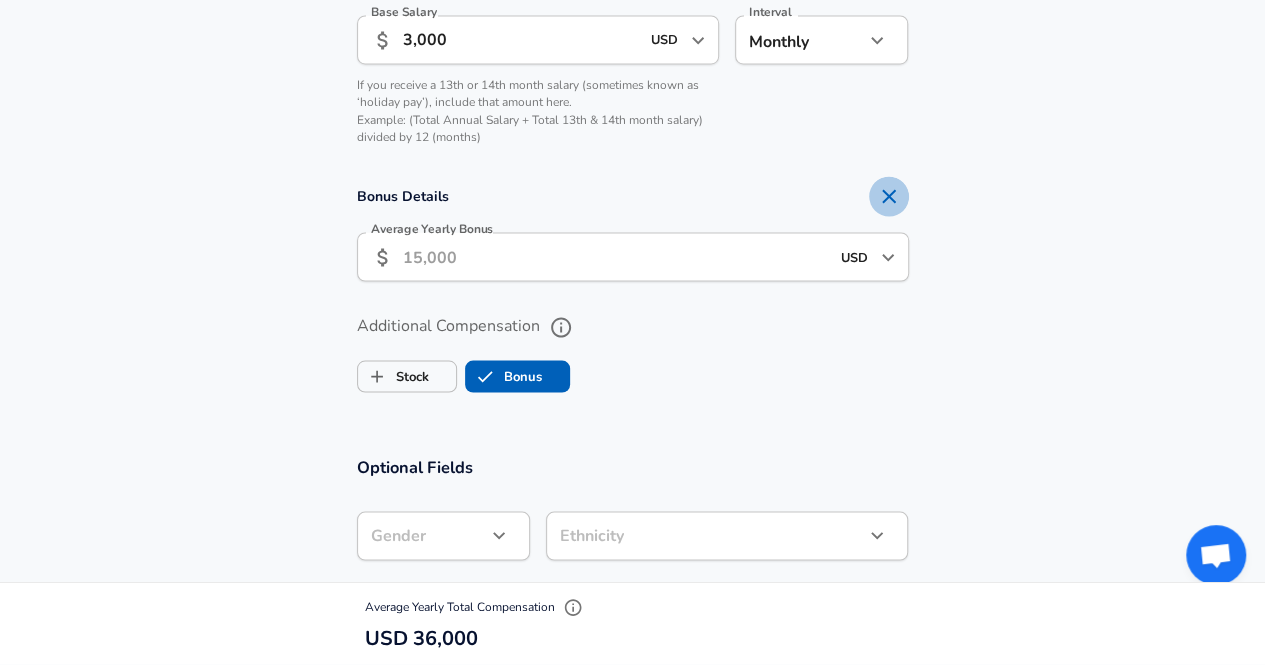 click 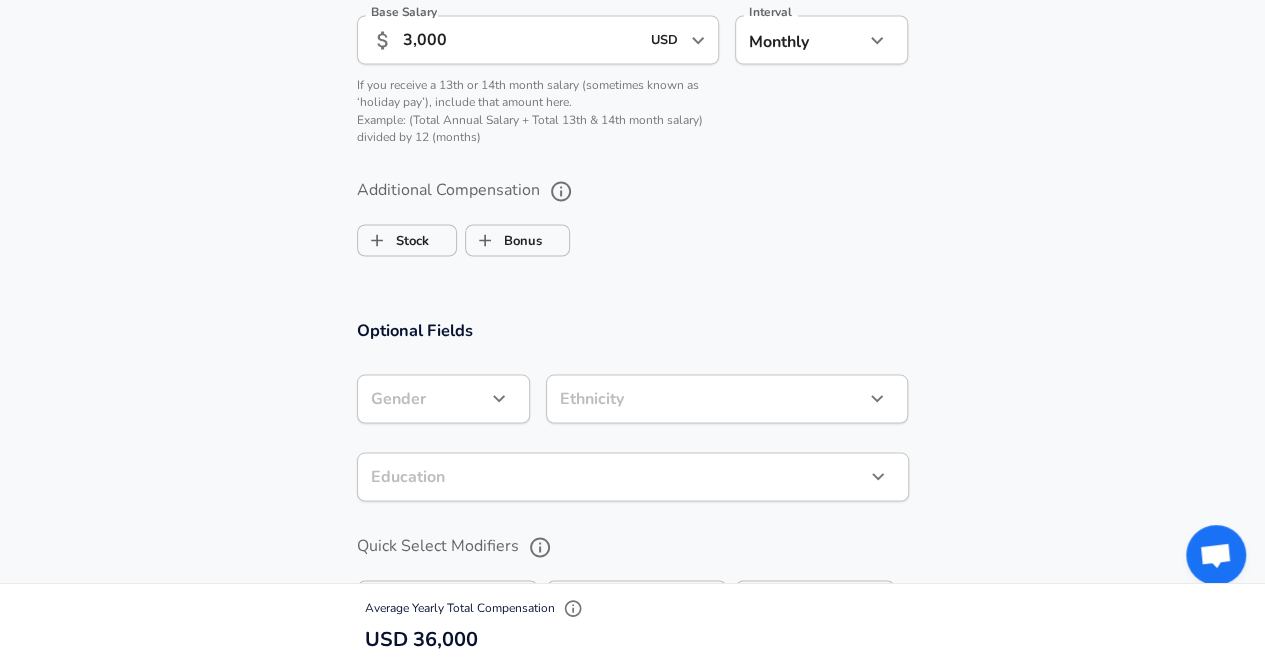 scroll, scrollTop: 1800, scrollLeft: 0, axis: vertical 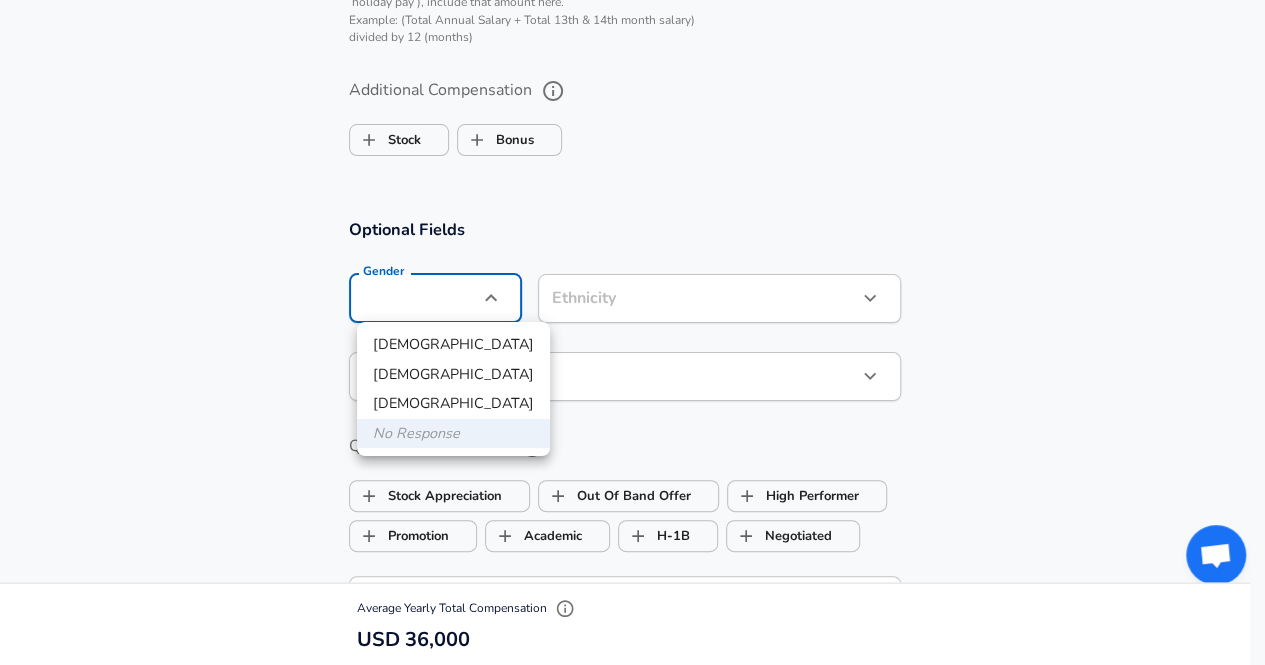 click on "Restart Add Your Salary Back Step 1 of 2 Thank You! File Successfully Submitted! Reset Enhance Privacy and Anonymity Yes Automatically hides specific fields until there are enough submissions to safely display the full details.   More Details Based on your submission and the data points that we have already collected, we will automatically hide and anonymize specific fields if there aren't enough data points to remain sufficiently anonymous. Step 2 of 2 Company & Title Information   Enter the company you received your offer from Company Zipdev Company   Select the title that closest resembles your official title. This should be similar to the title that was present on your offer letter. Title Backend Software Engineer Title   Select a job family that best fits your role. If you can't find one, select 'Other' to enter a custom job family Job Family Software Engineer Job Family   Select a Specialization that best fits your role. If you can't find one, select 'Other' to enter a custom specialization   Level Yes" at bounding box center [632, -1468] 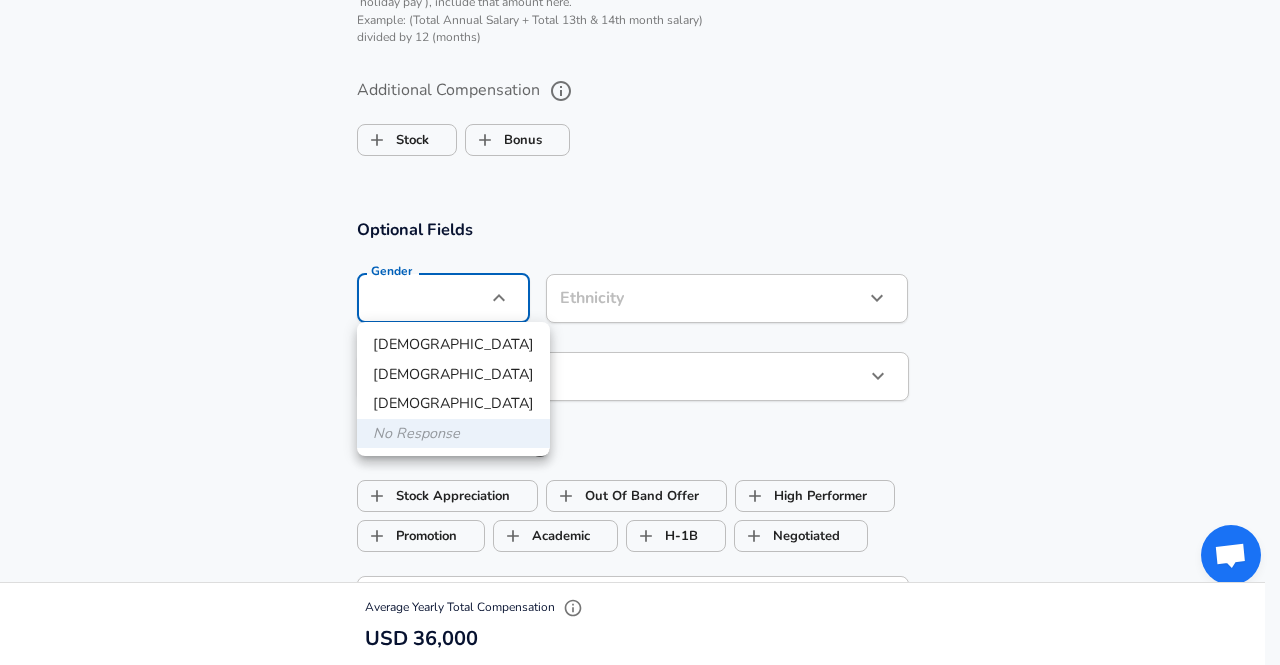 click on "[DEMOGRAPHIC_DATA]" at bounding box center (453, 345) 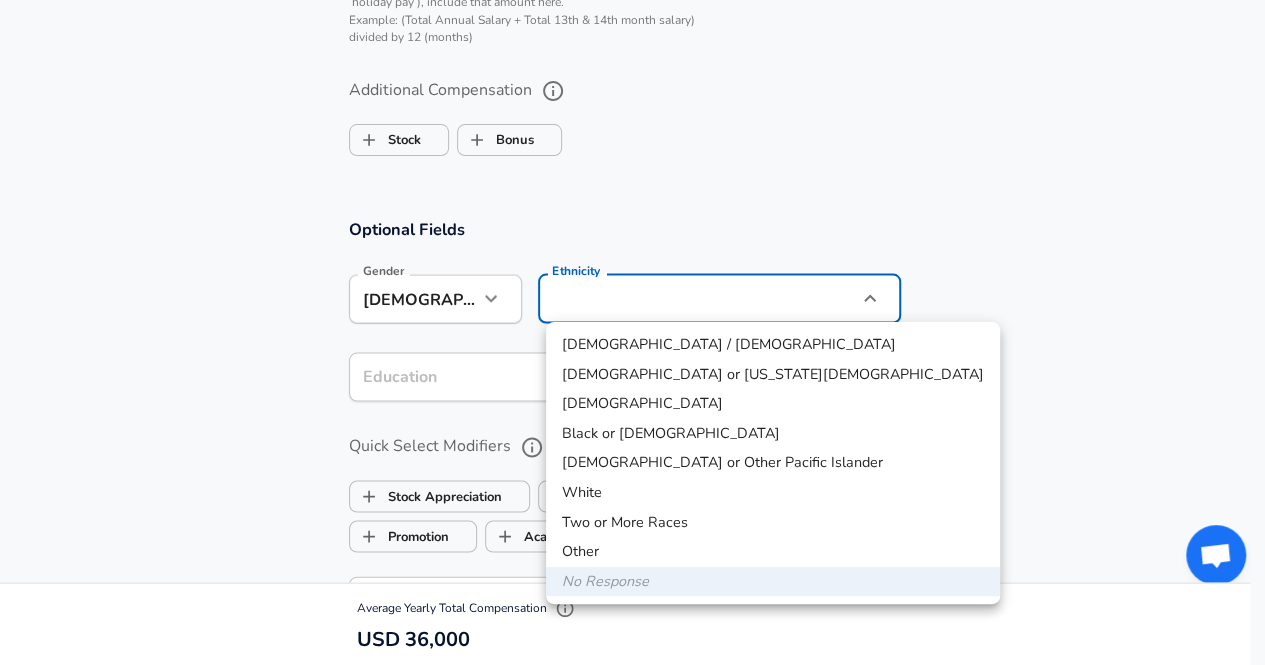 click on "Restart Add Your Salary Back Step 1 of 2 Thank You! File Successfully Submitted! Reset Enhance Privacy and Anonymity Yes Automatically hides specific fields until there are enough submissions to safely display the full details.   More Details Based on your submission and the data points that we have already collected, we will automatically hide and anonymize specific fields if there aren't enough data points to remain sufficiently anonymous. Step 2 of 2 Company & Title Information   Enter the company you received your offer from Company Zipdev Company   Select the title that closest resembles your official title. This should be similar to the title that was present on your offer letter. Title Backend Software Engineer Title   Select a job family that best fits your role. If you can't find one, select 'Other' to enter a custom job family Job Family Software Engineer Job Family   Select a Specialization that best fits your role. If you can't find one, select 'Other' to enter a custom specialization   Level Yes" at bounding box center [632, -1468] 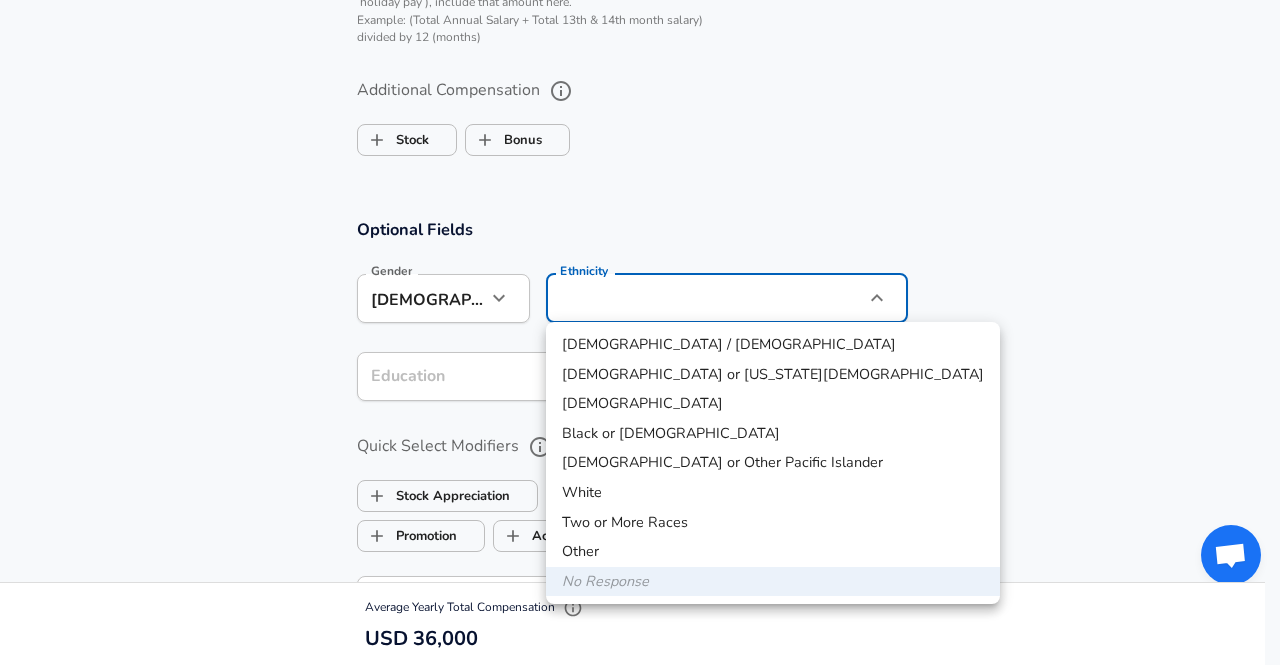 click on "[DEMOGRAPHIC_DATA] / [DEMOGRAPHIC_DATA]" at bounding box center [773, 345] 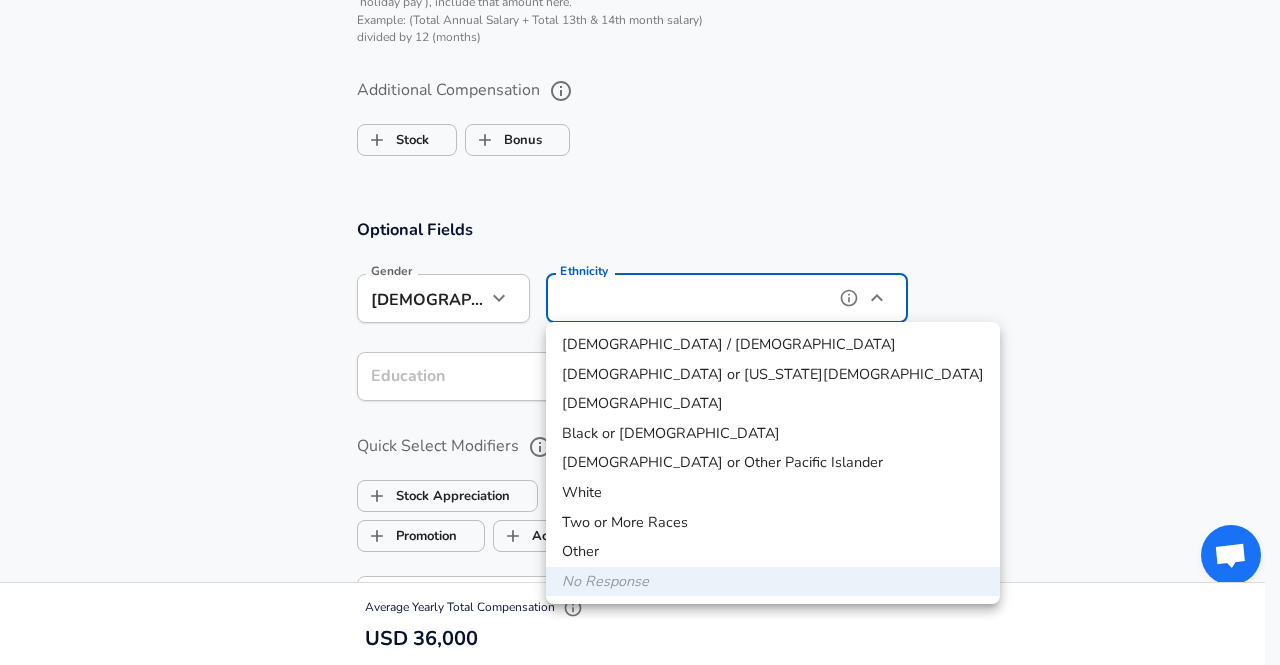 type on "[DEMOGRAPHIC_DATA] / [DEMOGRAPHIC_DATA]" 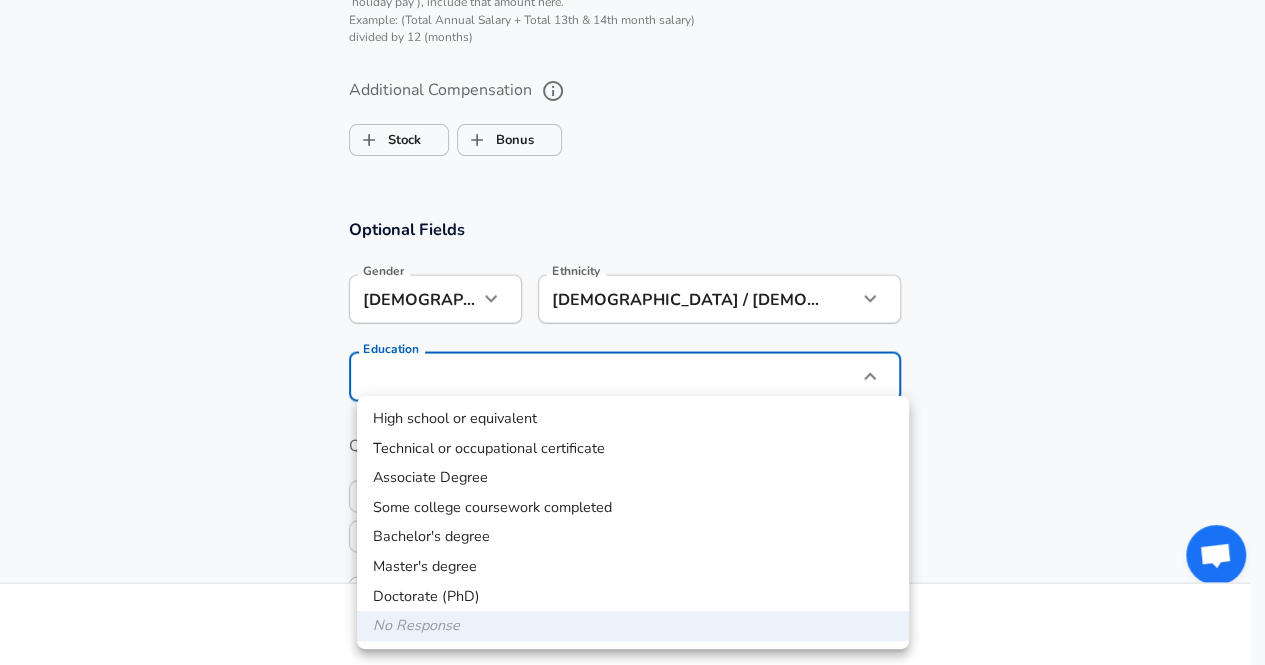 click on "Restart Add Your Salary Back Step 1 of 2 Thank You! File Successfully Submitted! Reset Enhance Privacy and Anonymity Yes Automatically hides specific fields until there are enough submissions to safely display the full details.   More Details Based on your submission and the data points that we have already collected, we will automatically hide and anonymize specific fields if there aren't enough data points to remain sufficiently anonymous. Step 2 of 2 Company & Title Information   Enter the company you received your offer from Company Zipdev Company   Select the title that closest resembles your official title. This should be similar to the title that was present on your offer letter. Title Backend Software Engineer Title   Select a job family that best fits your role. If you can't find one, select 'Other' to enter a custom job family Job Family Software Engineer Job Family   Select a Specialization that best fits your role. If you can't find one, select 'Other' to enter a custom specialization   Level Yes" at bounding box center (632, -1468) 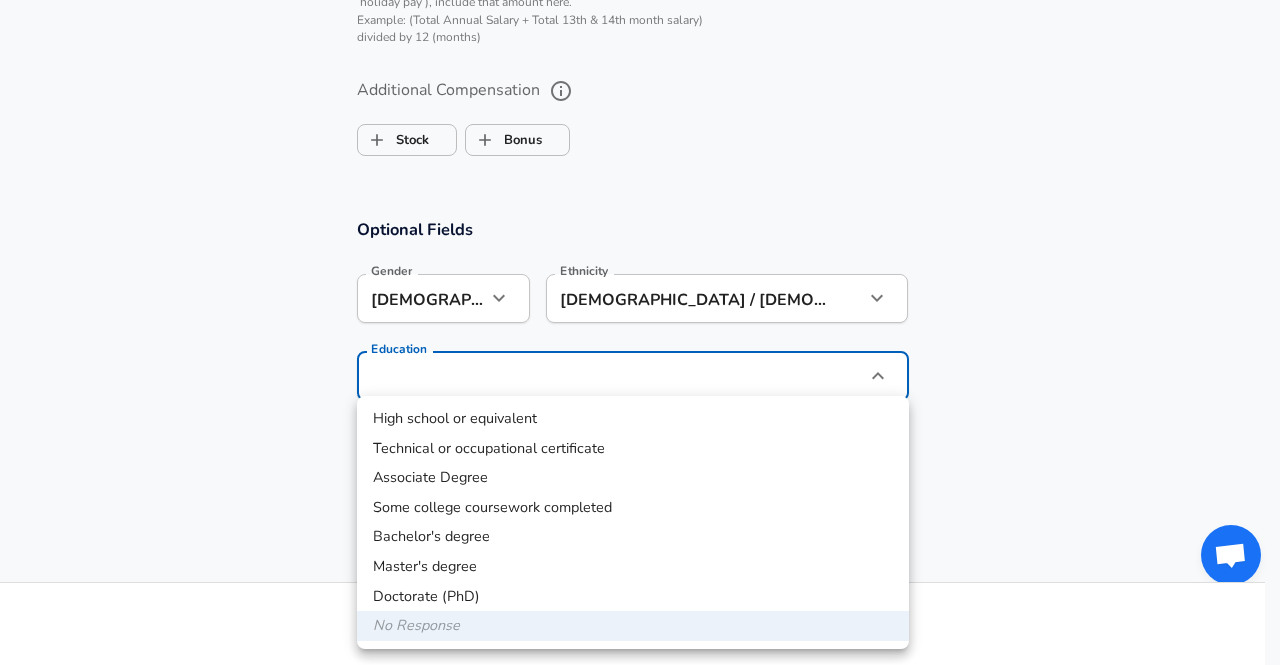 click on "Technical or occupational certificate" at bounding box center [633, 449] 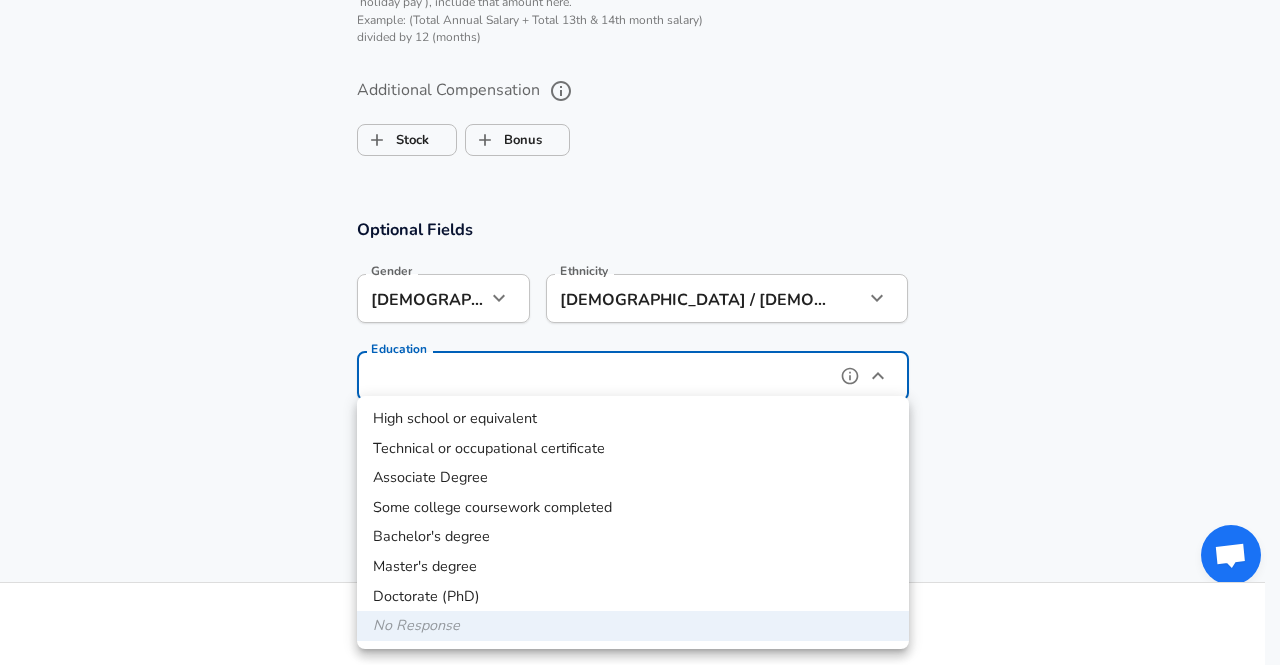 type on "Technical or occupational certificate" 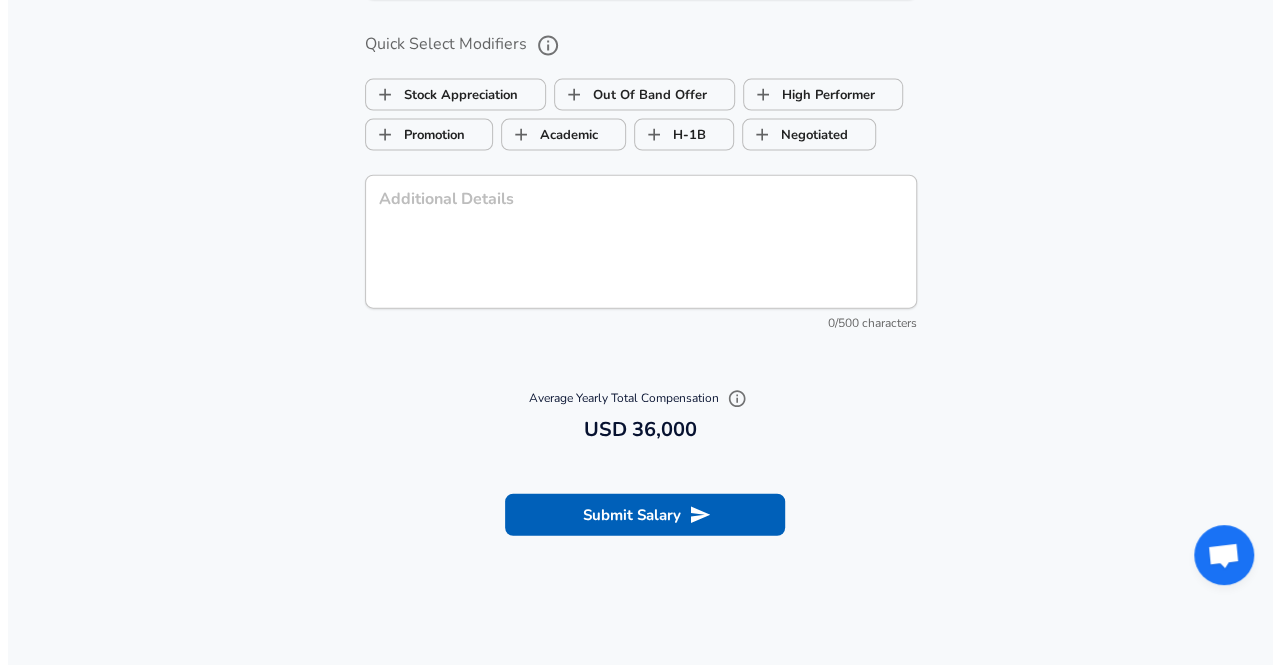 scroll, scrollTop: 2300, scrollLeft: 0, axis: vertical 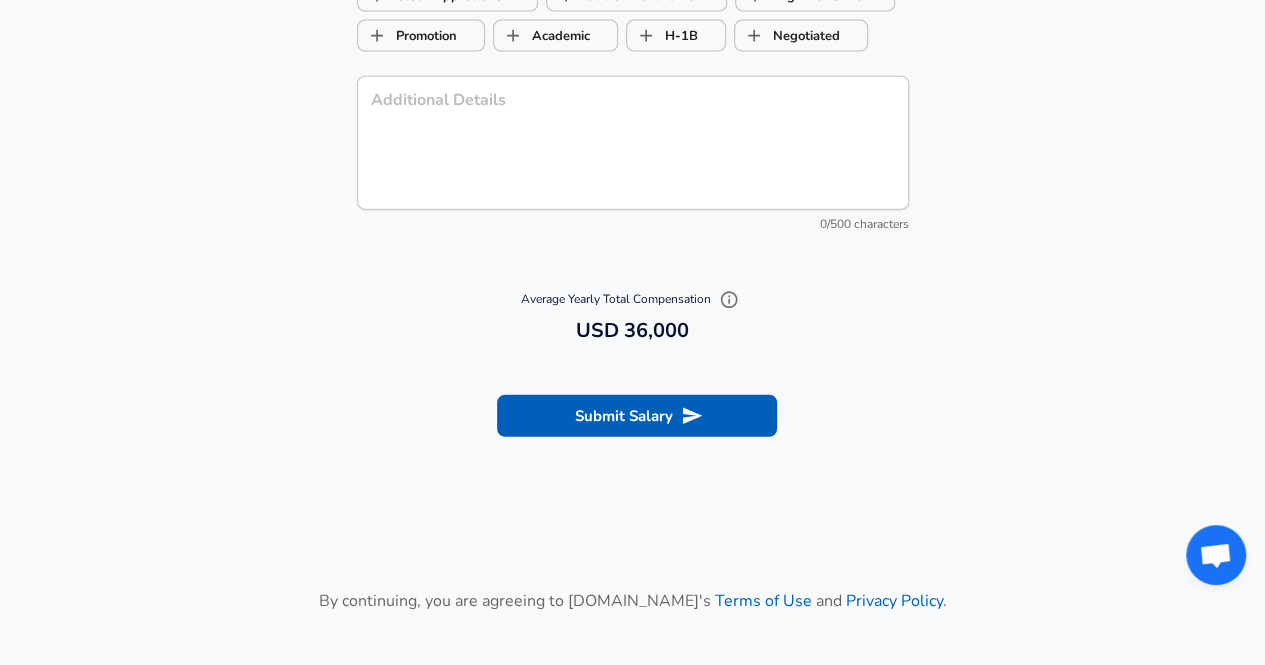 click on "Additional Details" at bounding box center [633, 142] 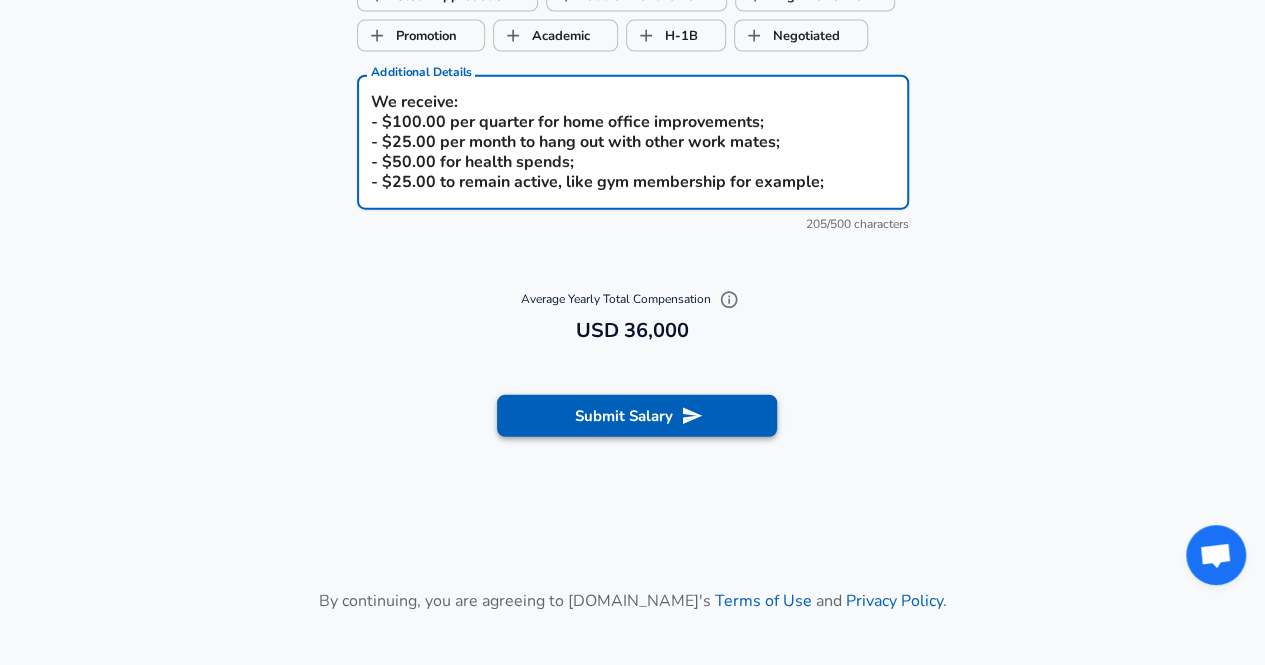 type on "We receive:
- $100.00 per quarter for home office improvements;
- $25.00 per month to hang out with other work mates;
- $50.00 for health spends;
- $25.00 to remain active, like gym membership for example;" 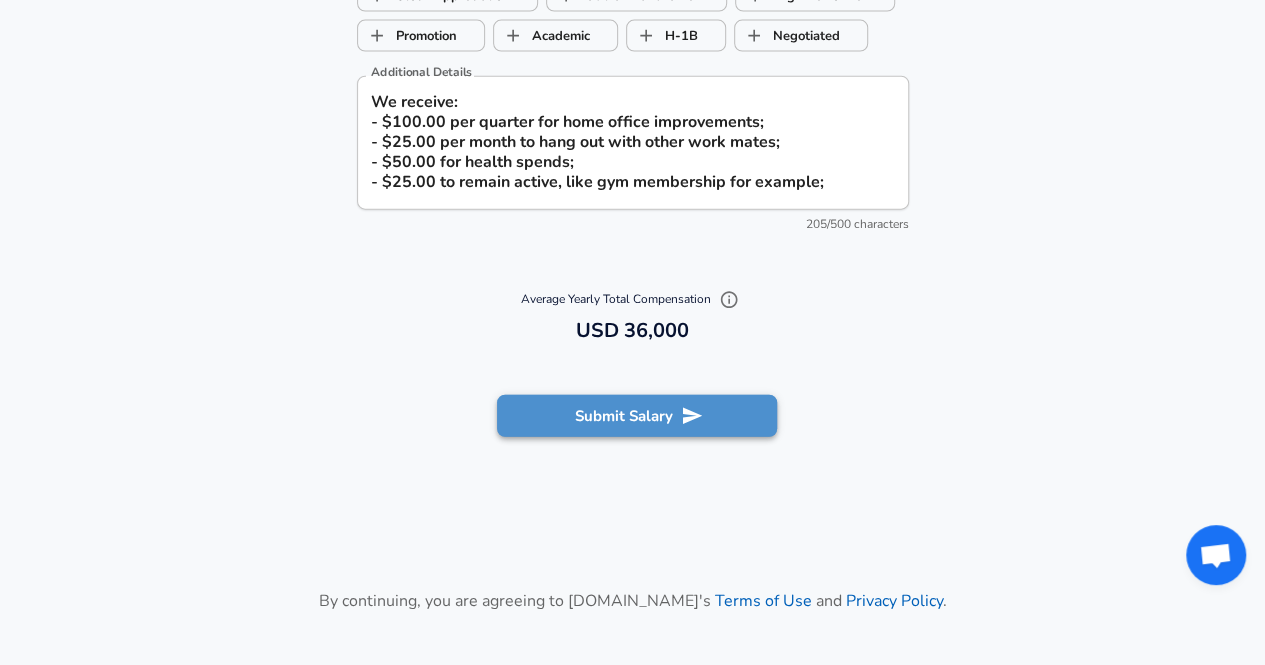 click on "Submit Salary" at bounding box center [637, 416] 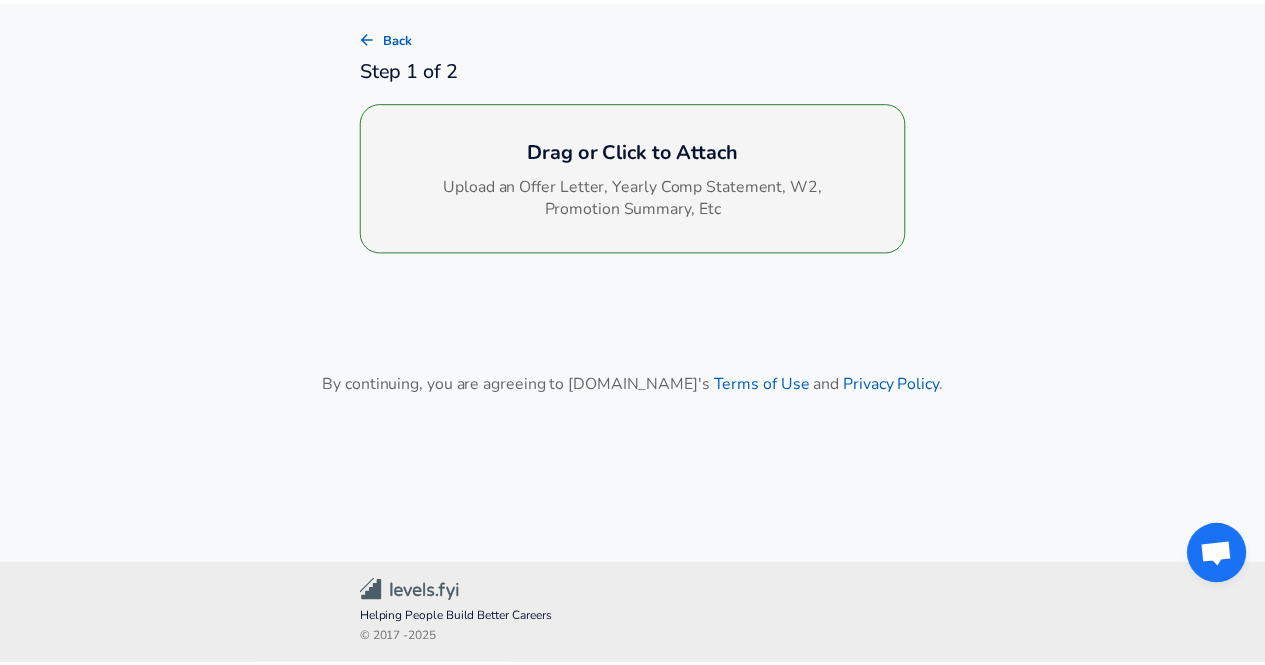scroll, scrollTop: 139, scrollLeft: 0, axis: vertical 